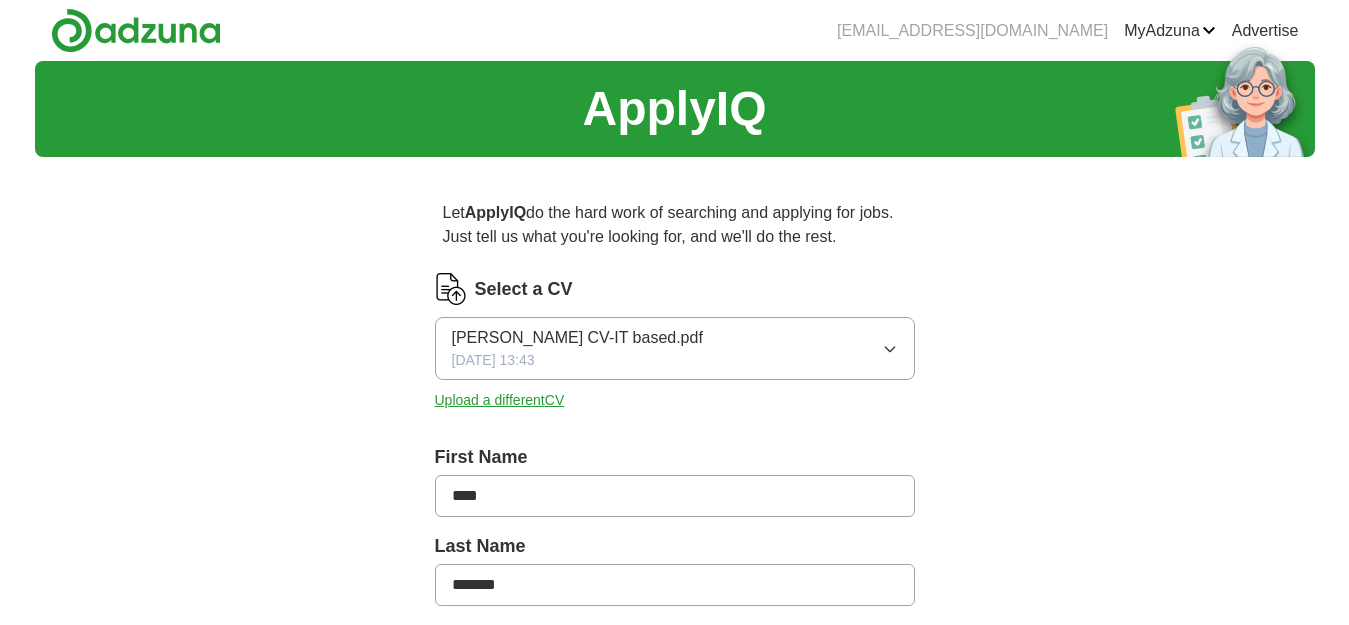 scroll, scrollTop: 0, scrollLeft: 0, axis: both 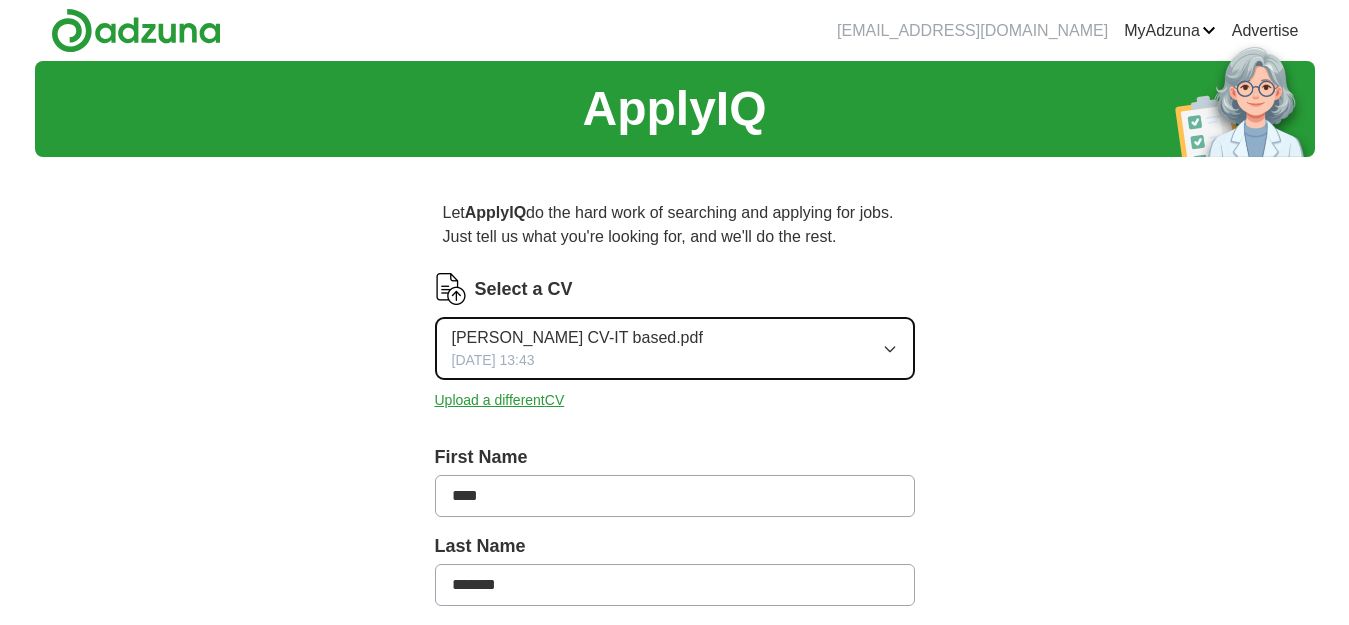 click 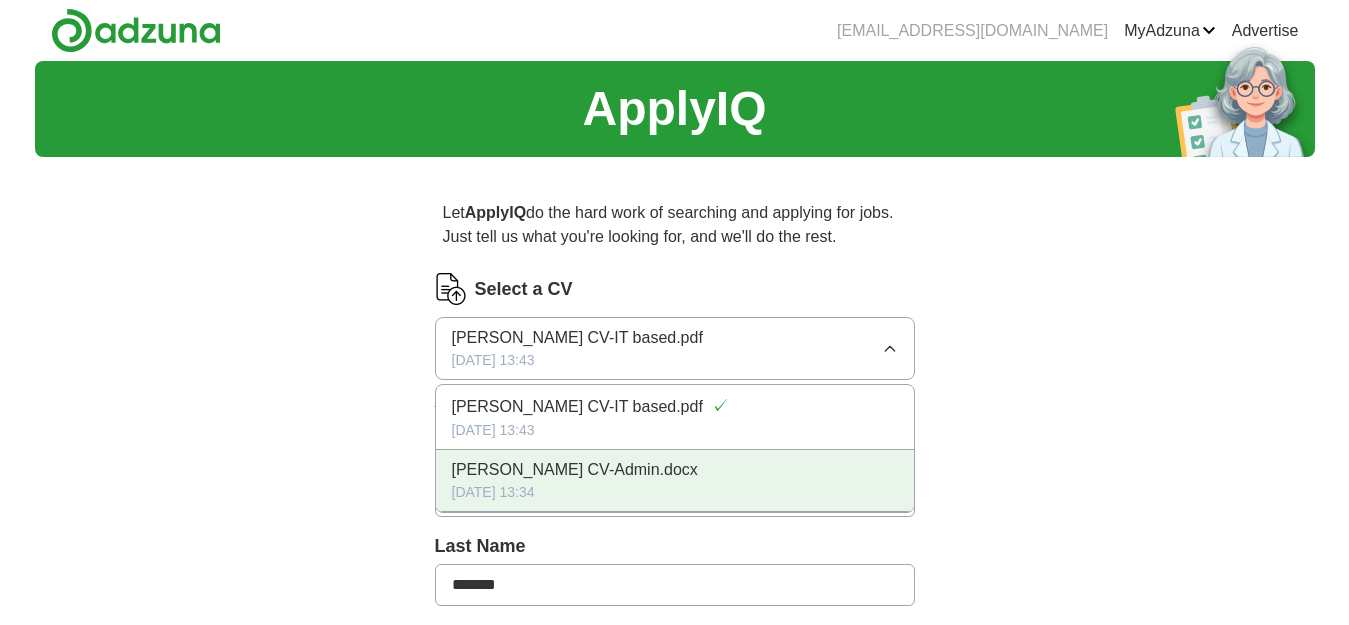 click on "[PERSON_NAME] CV-Admin.docx" at bounding box center (575, 470) 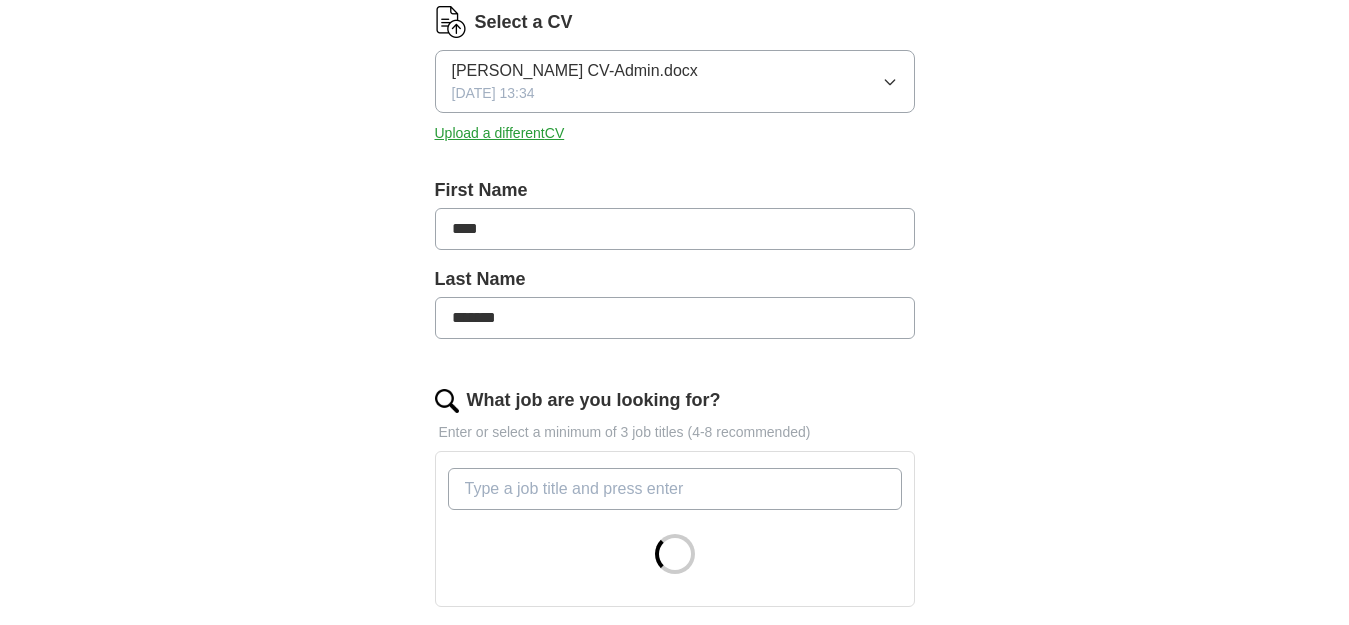 scroll, scrollTop: 400, scrollLeft: 0, axis: vertical 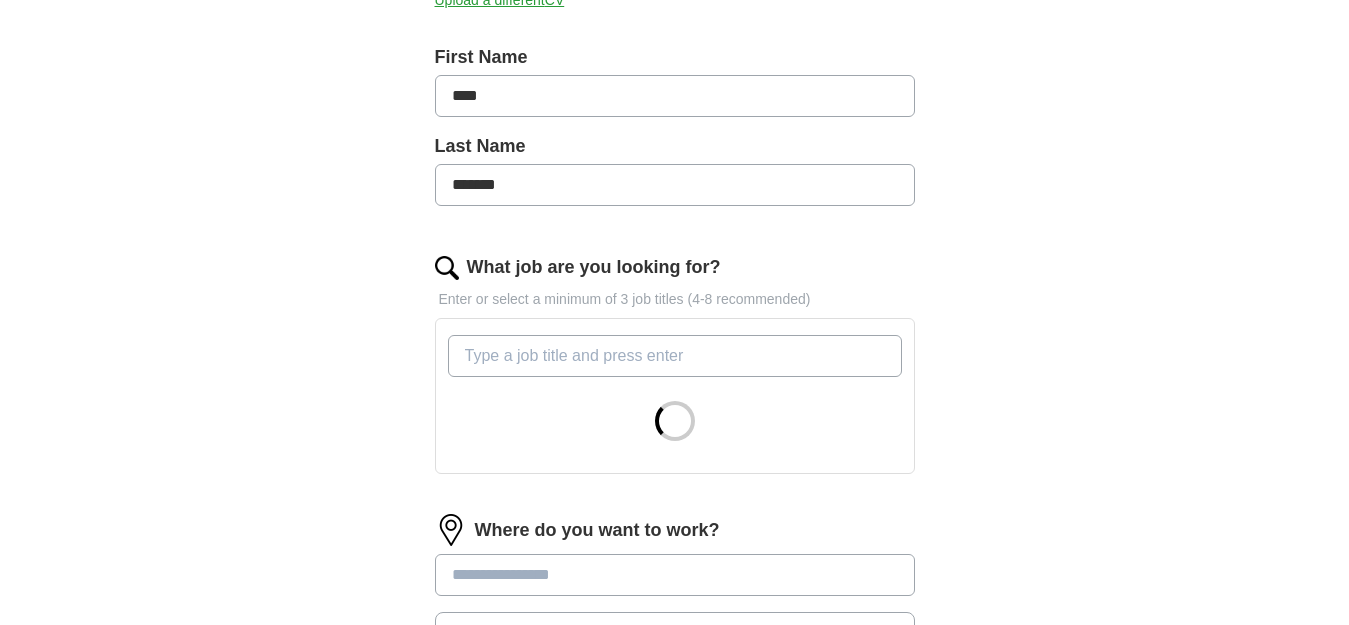 click on "What job are you looking for?" at bounding box center (675, 356) 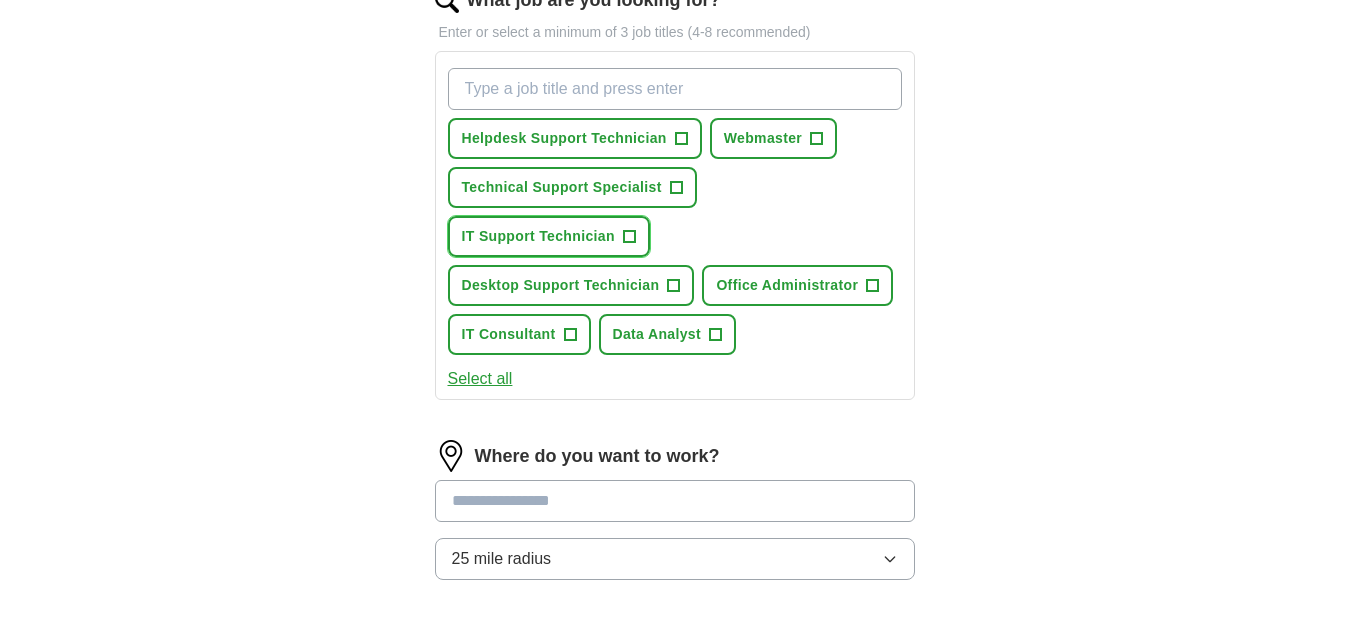 click on "IT Support Technician +" at bounding box center (549, 236) 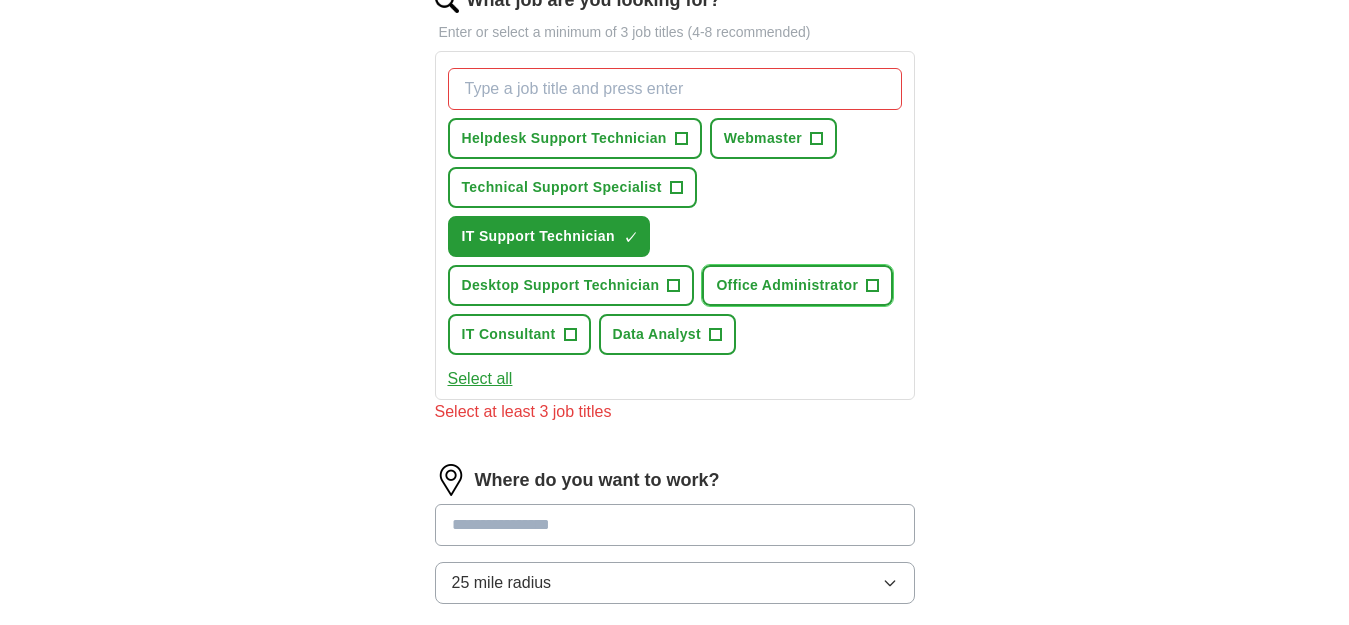 click on "Office Administrator" at bounding box center (787, 285) 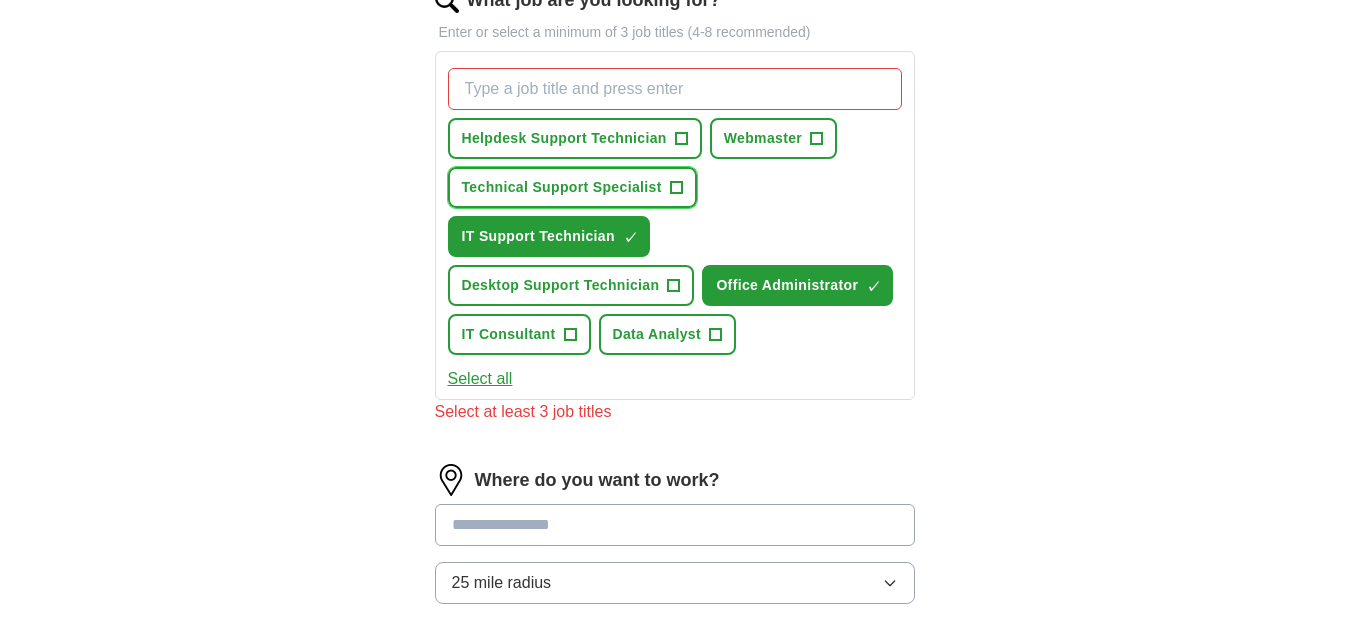 click on "Technical Support Specialist" at bounding box center [562, 187] 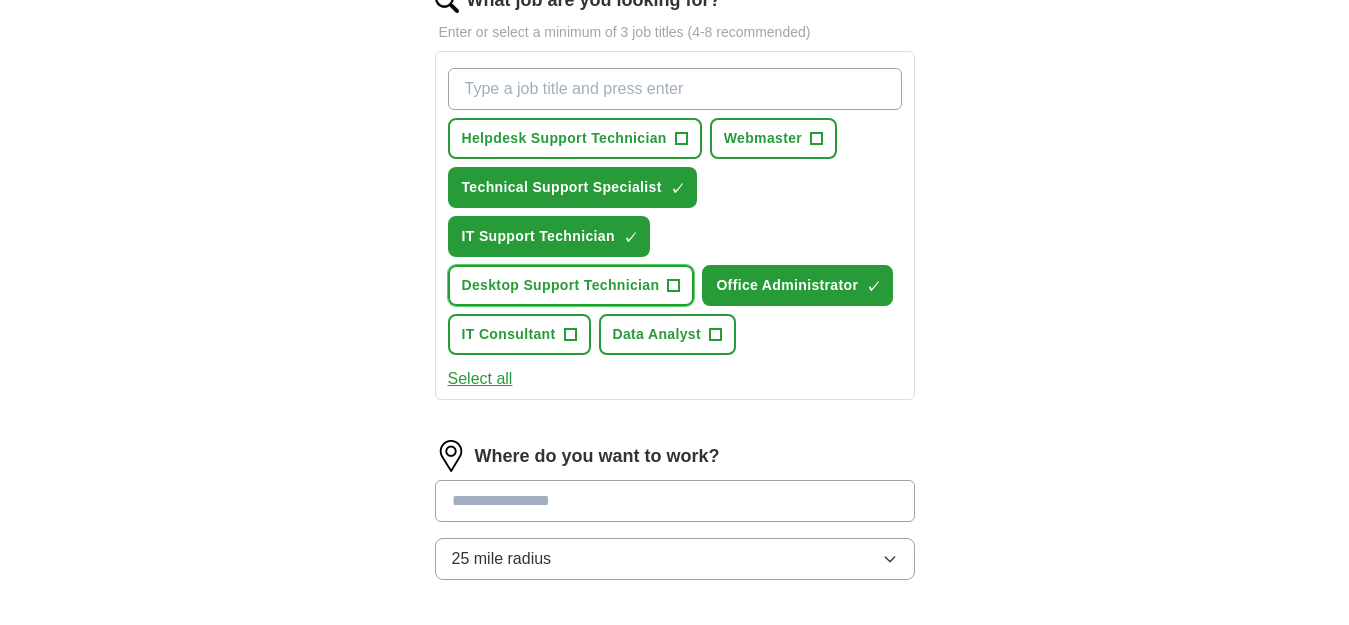 click on "Desktop Support Technician" at bounding box center [561, 285] 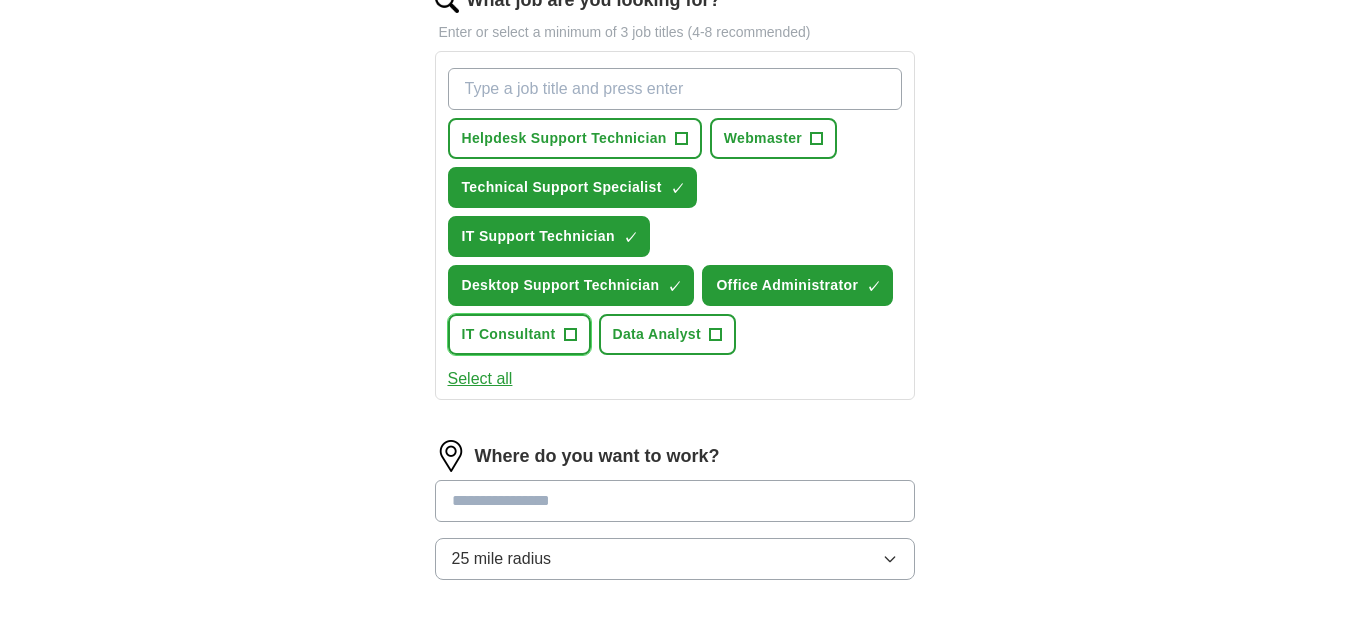 click on "IT Consultant" at bounding box center [509, 334] 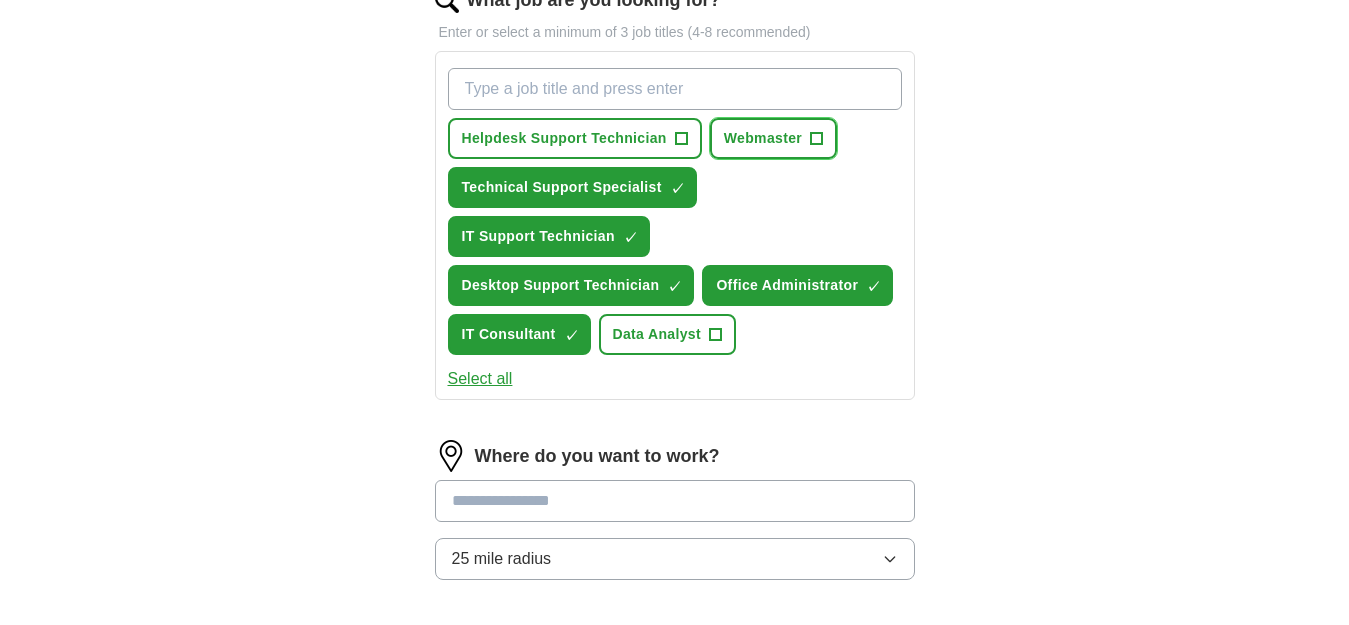 click on "Webmaster" at bounding box center (763, 138) 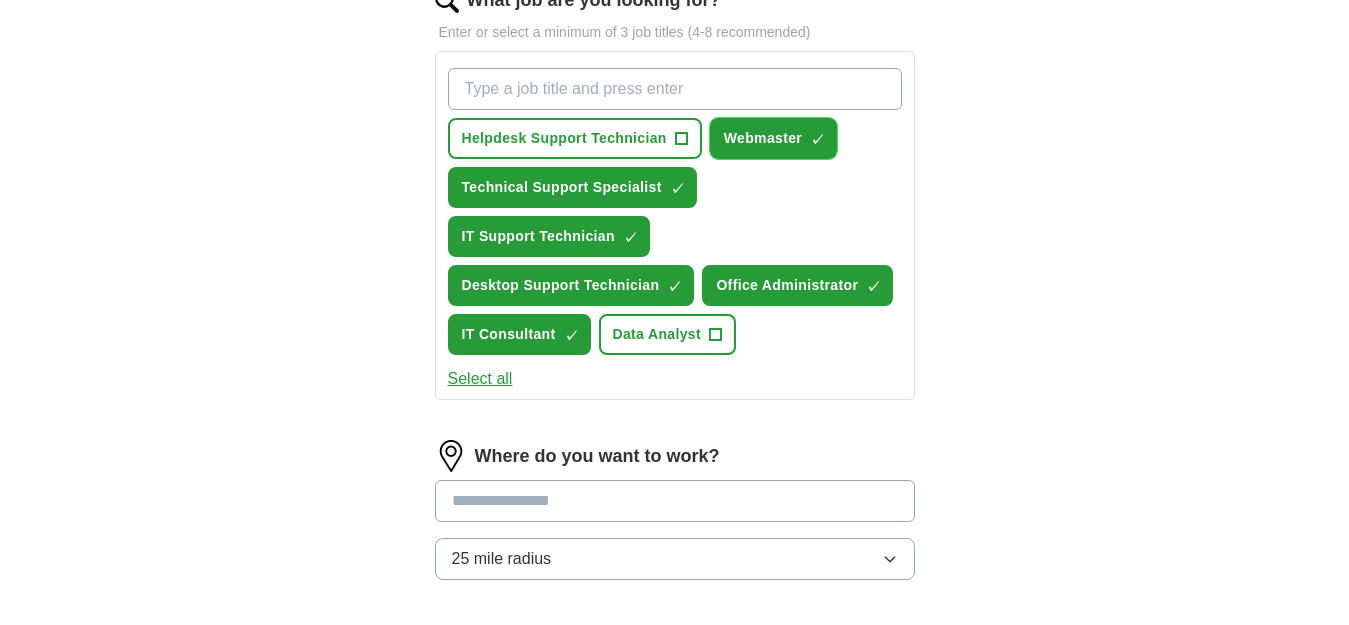 scroll, scrollTop: 533, scrollLeft: 0, axis: vertical 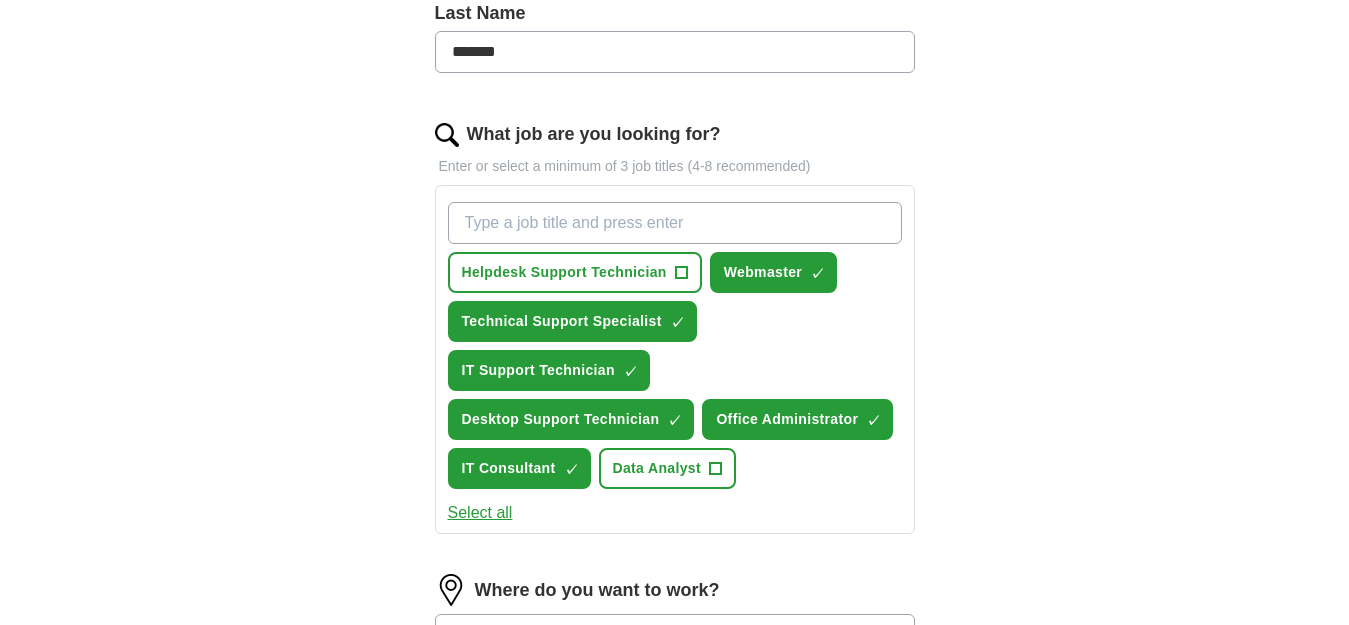 click on "What job are you looking for?" at bounding box center [675, 223] 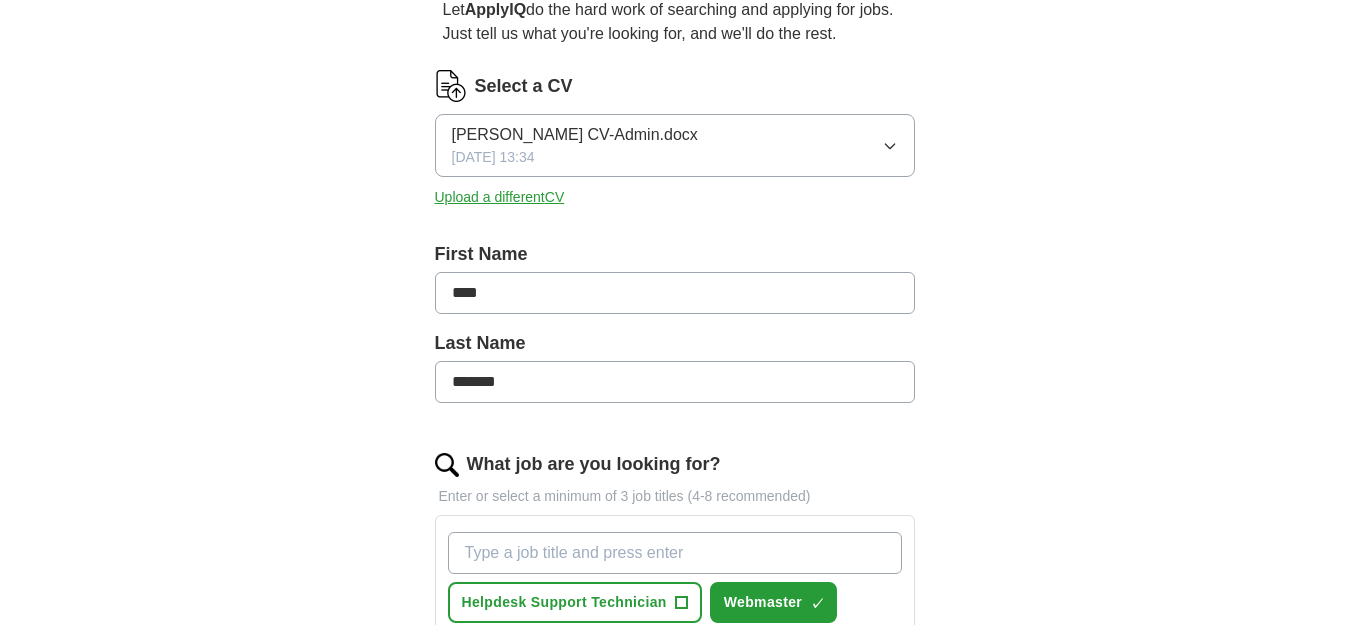 scroll, scrollTop: 267, scrollLeft: 0, axis: vertical 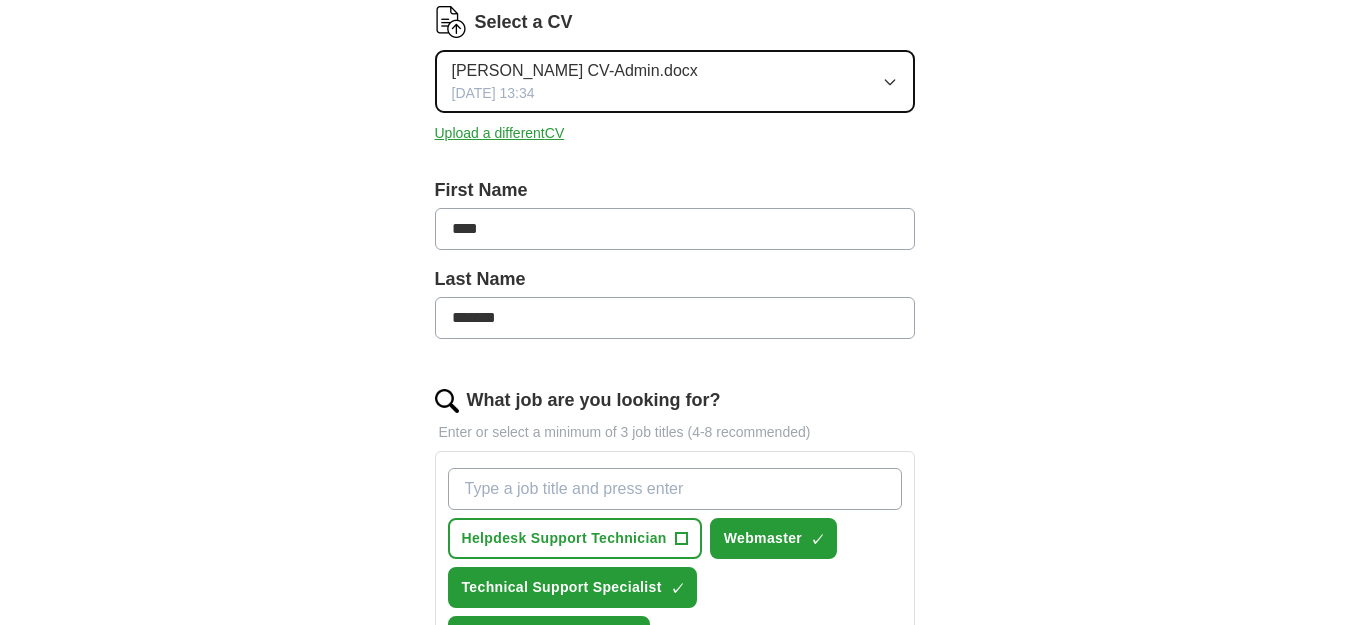 click on "[PERSON_NAME] CV-Admin.docx [DATE] 13:34" at bounding box center (575, 81) 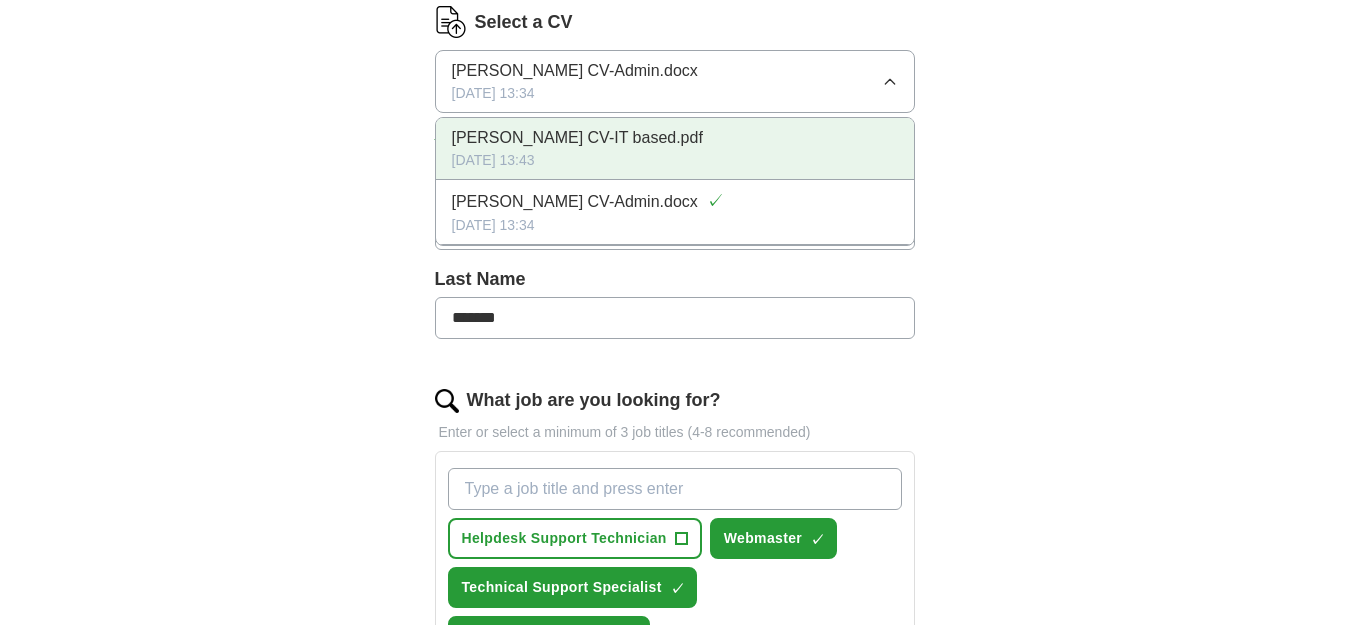 click on "[PERSON_NAME] CV-IT based.pdf" at bounding box center [577, 138] 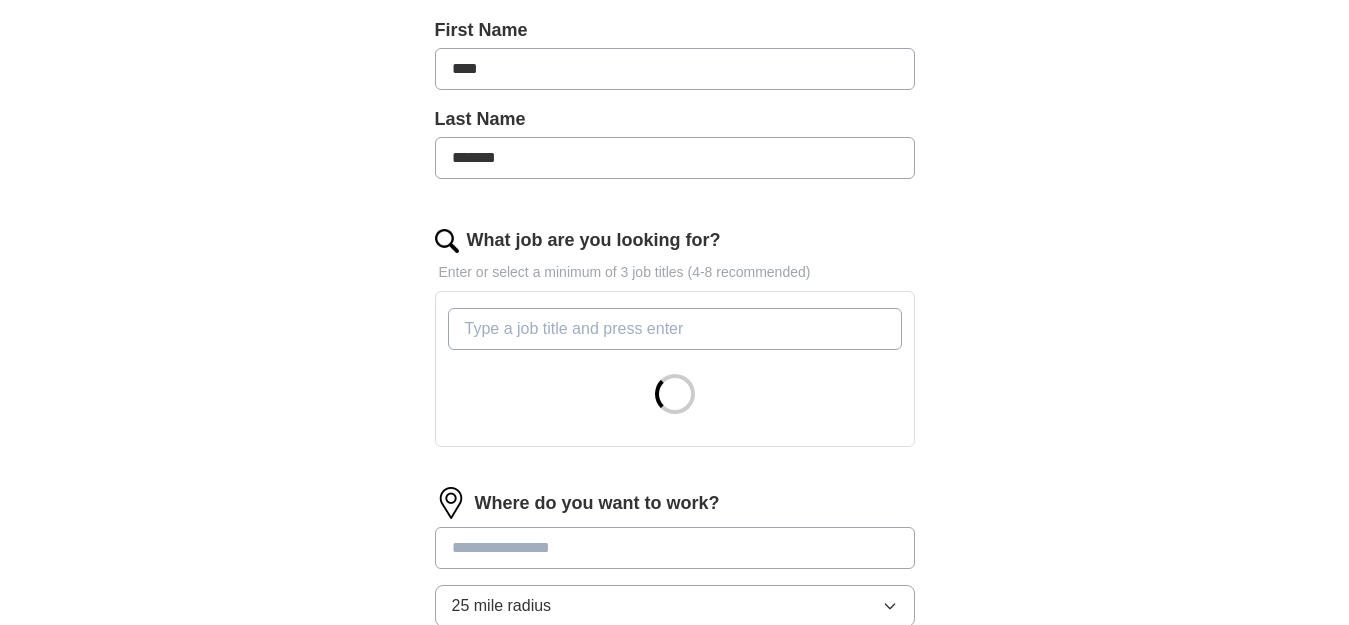 scroll, scrollTop: 667, scrollLeft: 0, axis: vertical 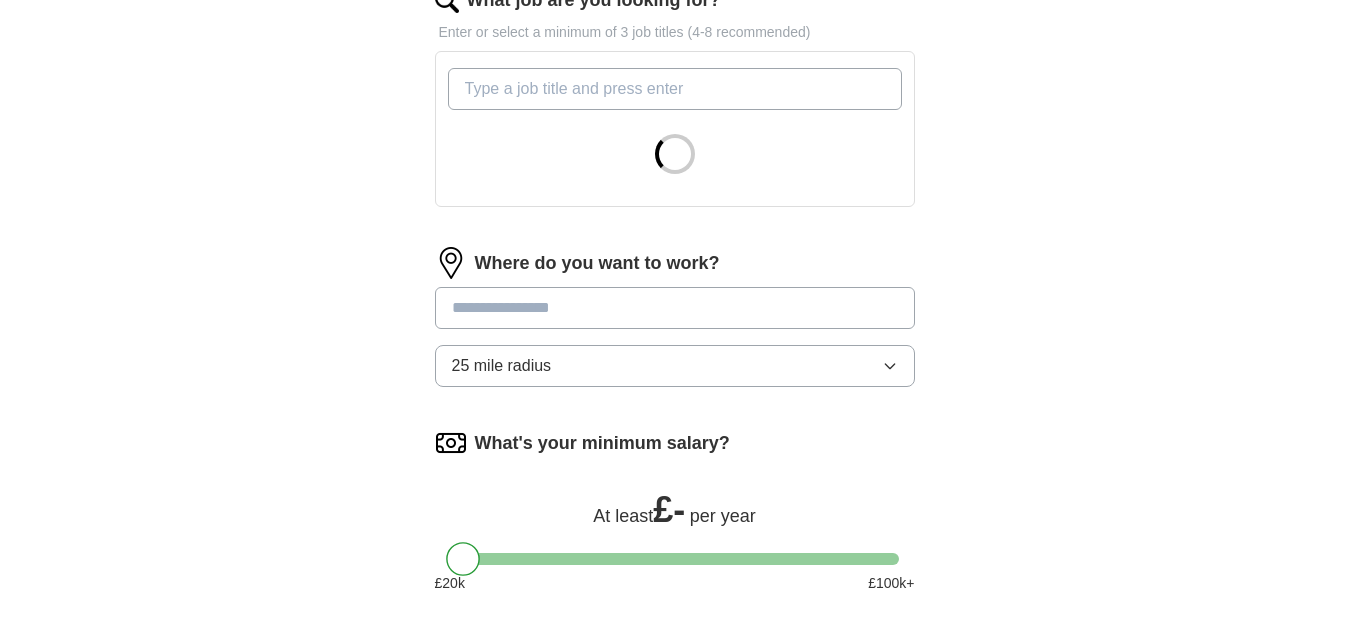 click on "What job are you looking for?" at bounding box center (675, 89) 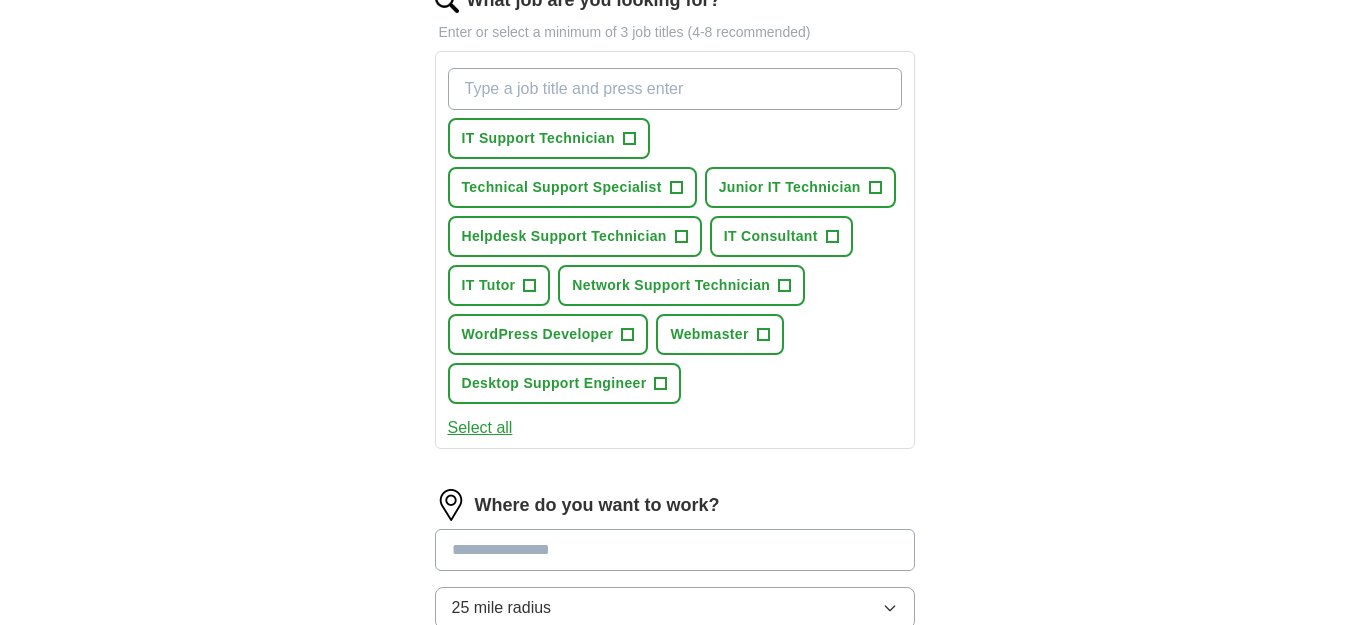 click on "What job are you looking for?" at bounding box center (675, 89) 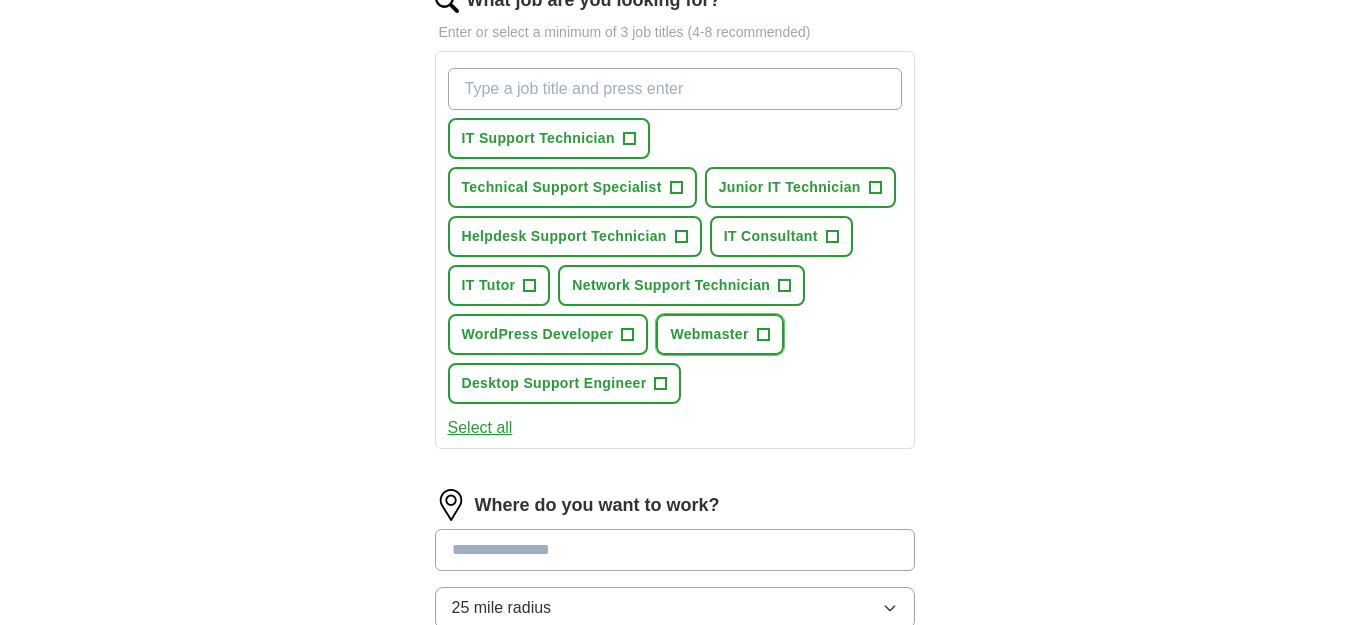click on "Webmaster" at bounding box center [709, 334] 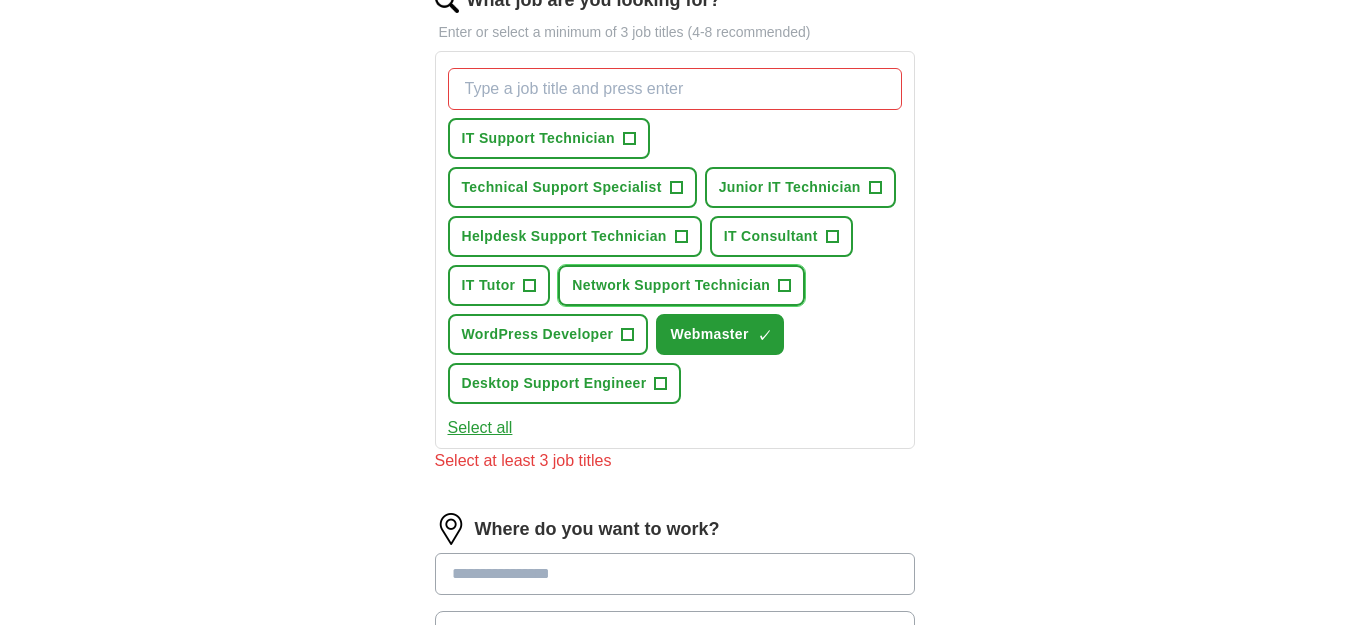 click on "Network Support Technician" at bounding box center (671, 285) 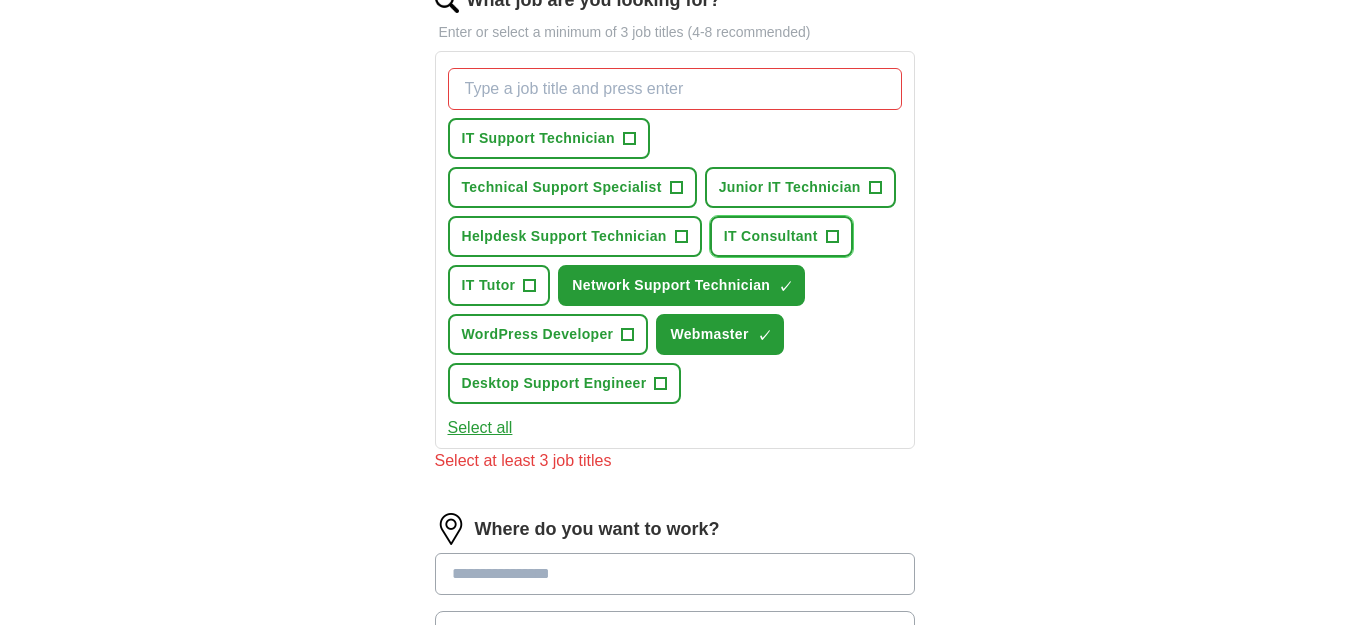 click on "IT Consultant" at bounding box center (771, 236) 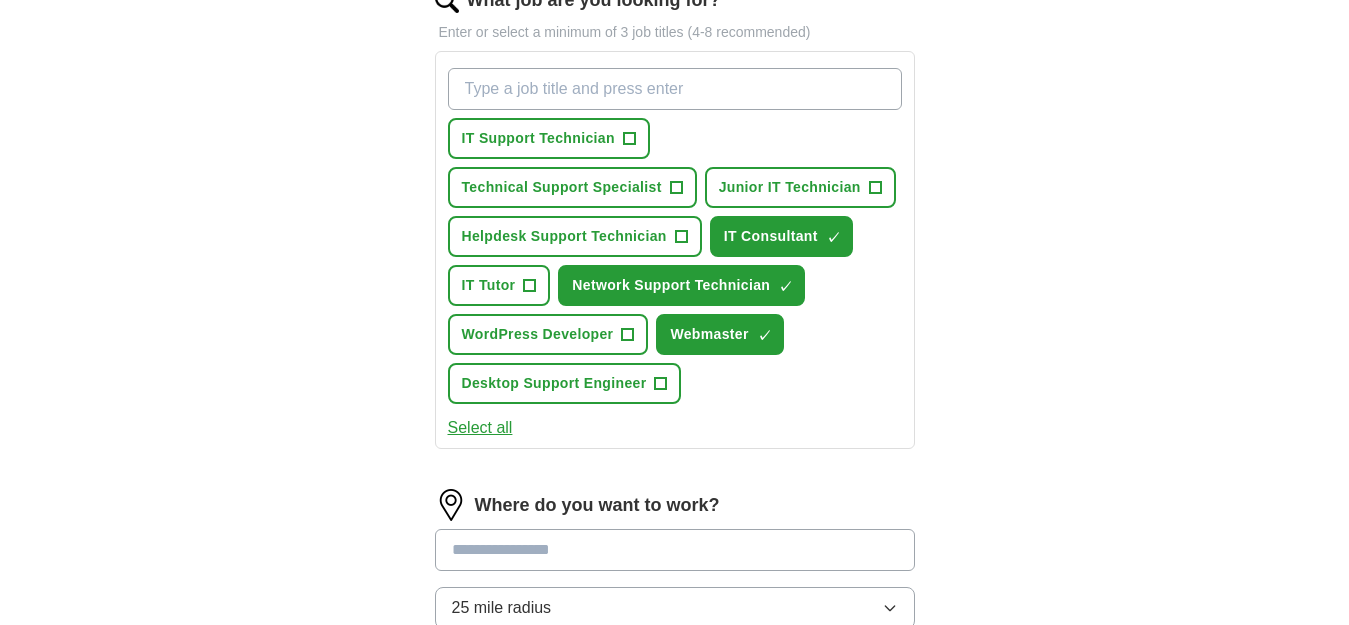 click on "Select all" at bounding box center (480, 428) 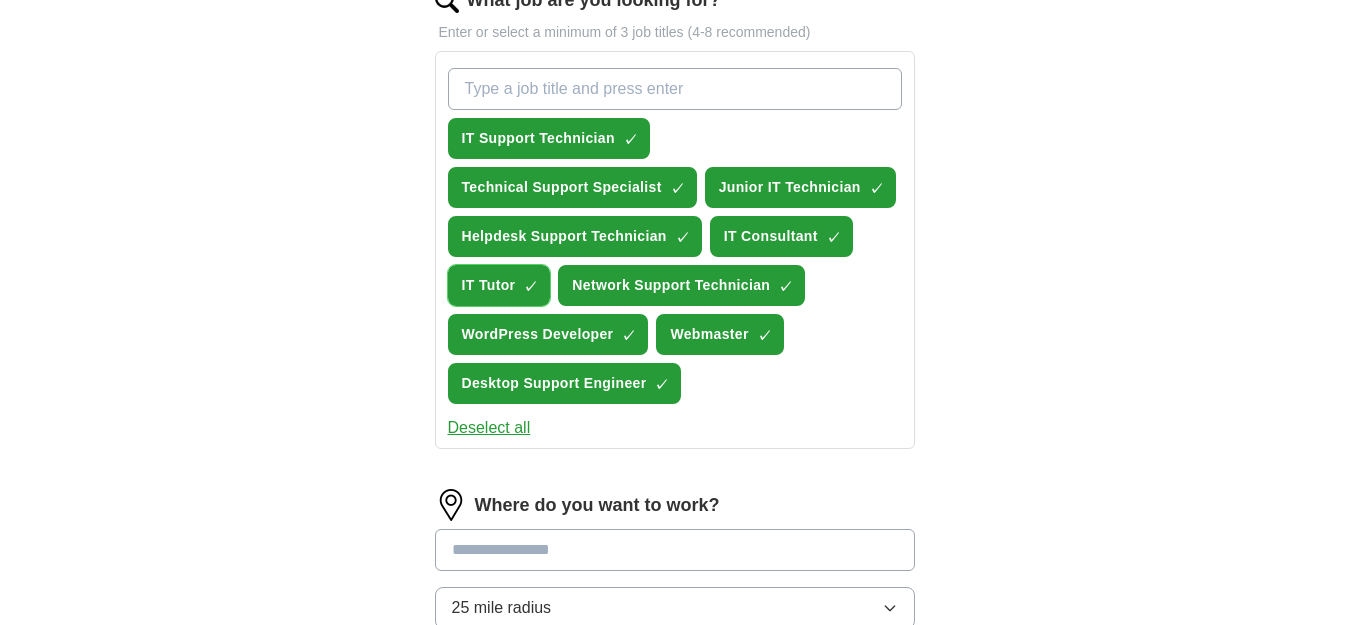 click on "×" at bounding box center (0, 0) 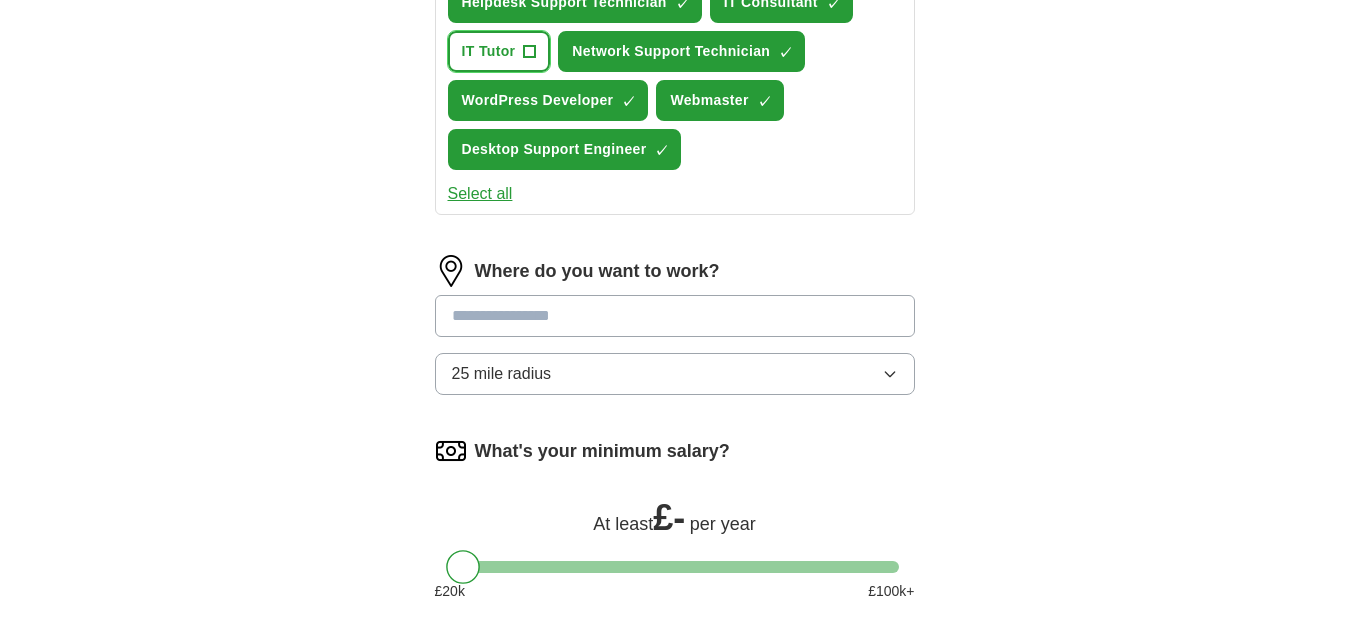scroll, scrollTop: 933, scrollLeft: 0, axis: vertical 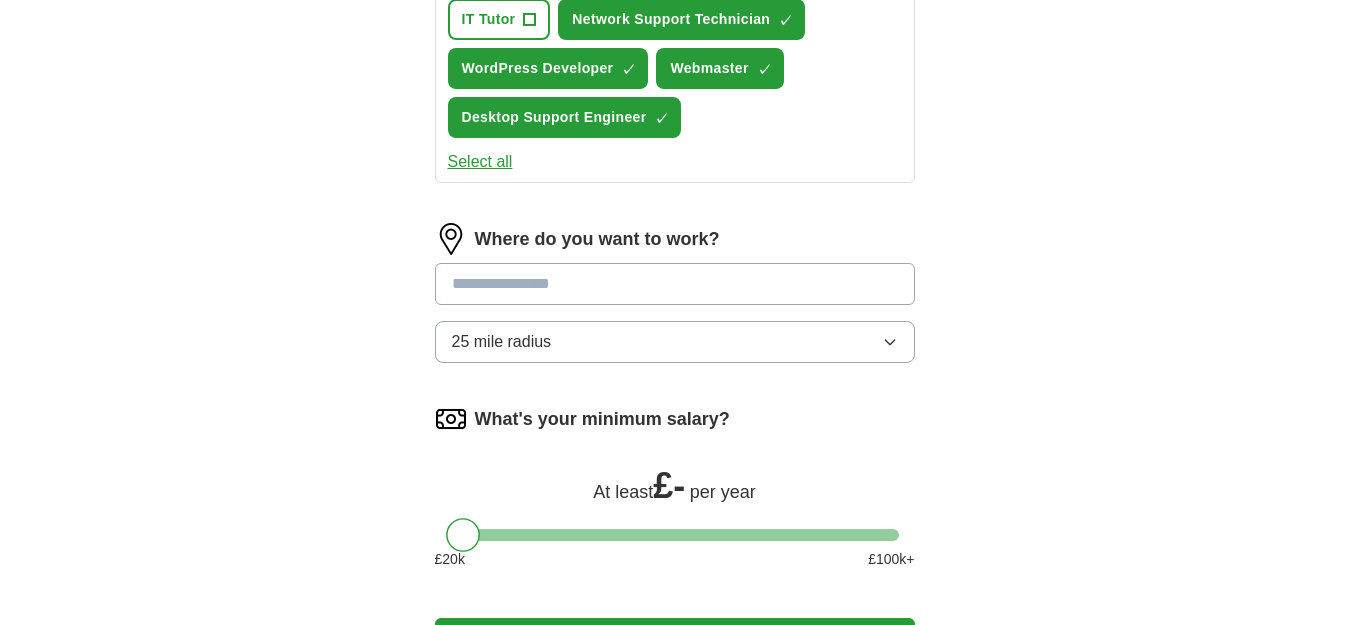click at bounding box center [675, 284] 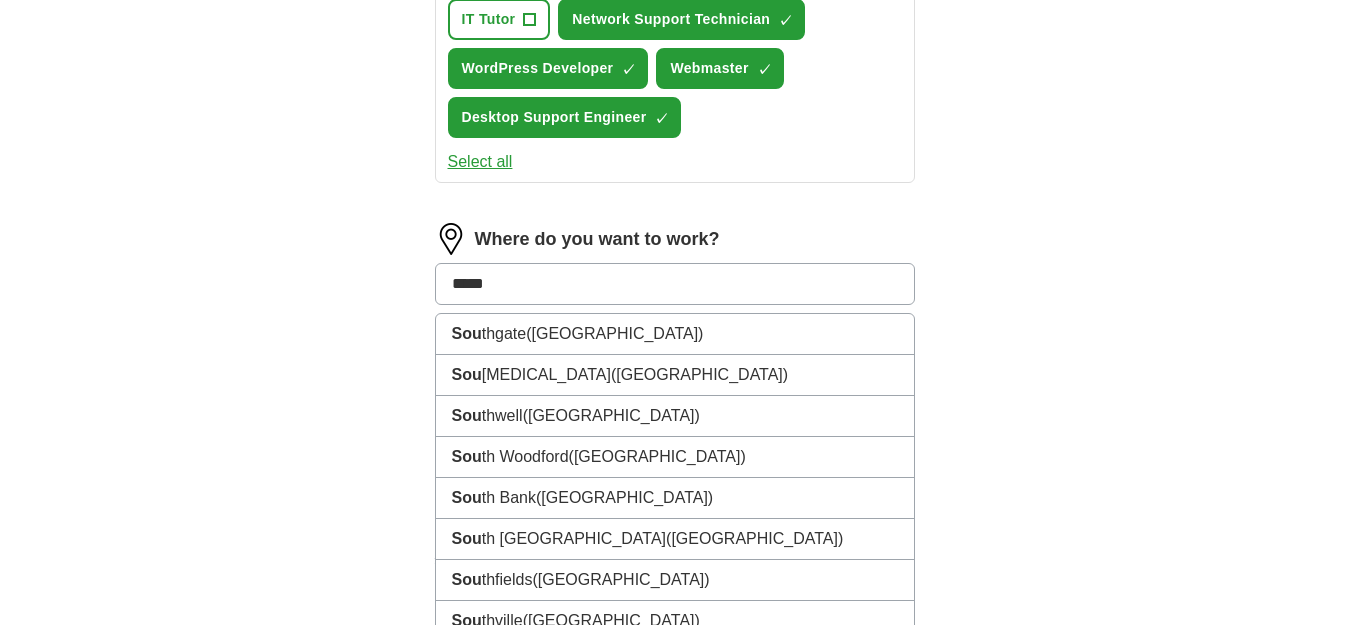 type on "******" 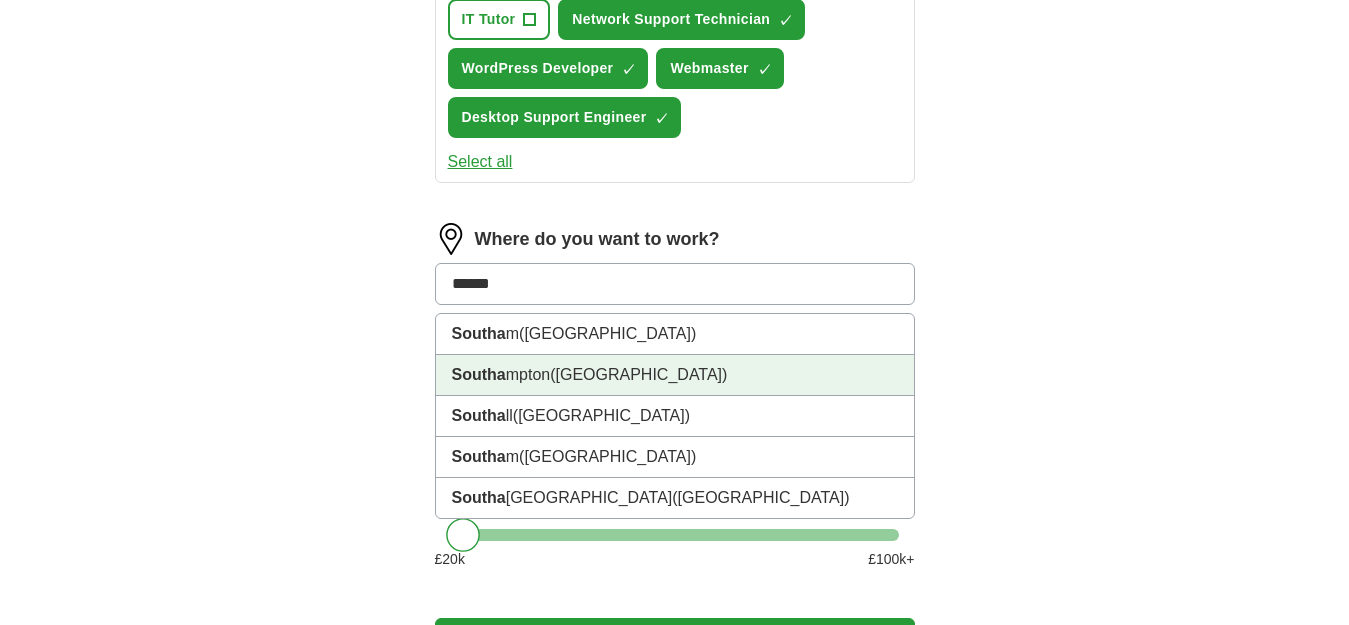 click on "([GEOGRAPHIC_DATA])" at bounding box center [638, 374] 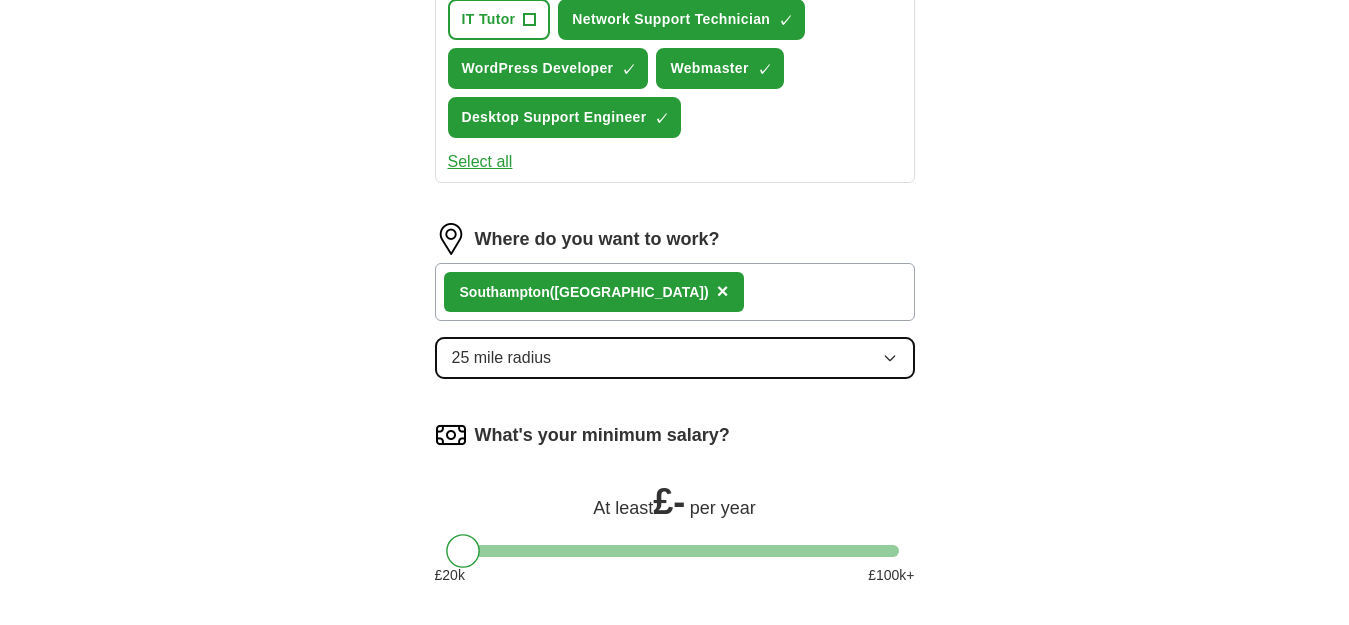 click on "25 mile radius" at bounding box center (675, 358) 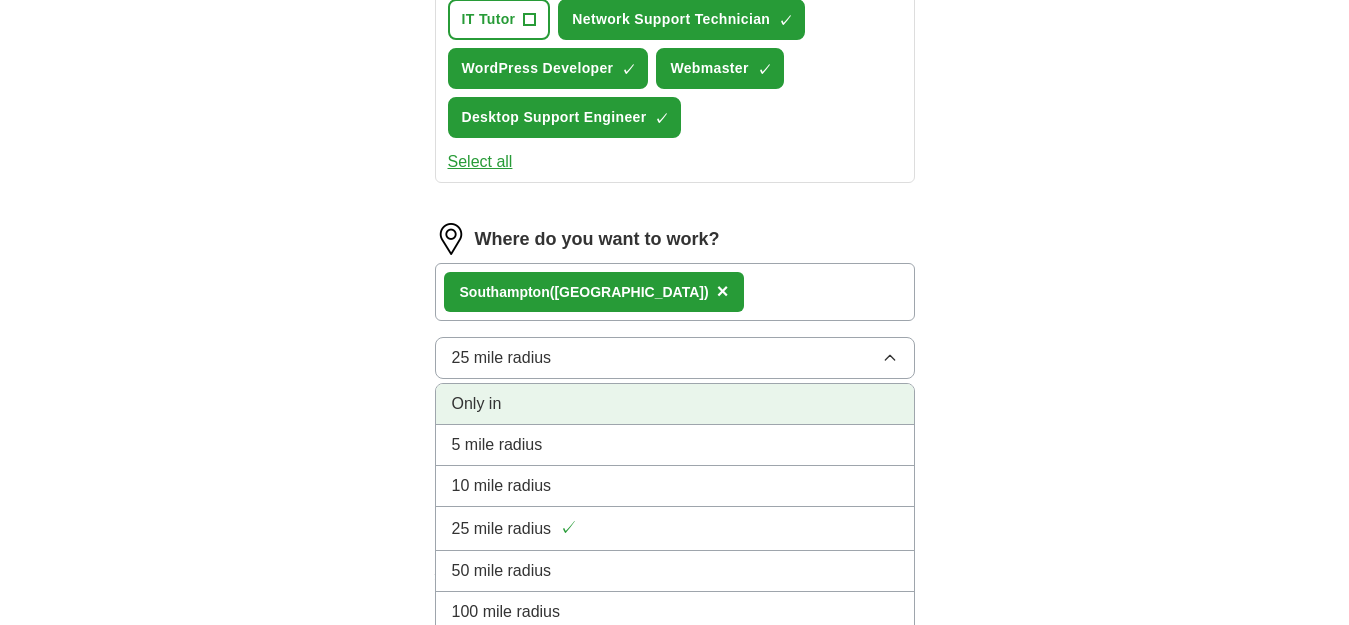click on "Only in" at bounding box center [675, 404] 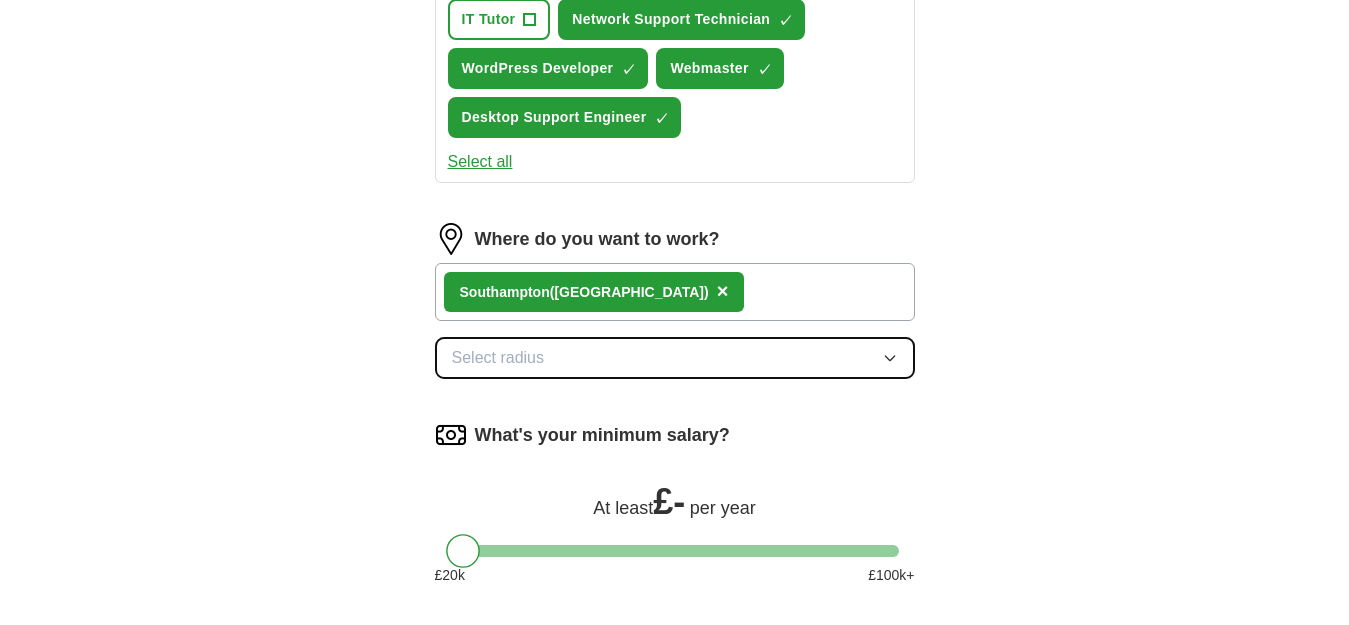 click on "Select radius" at bounding box center (675, 358) 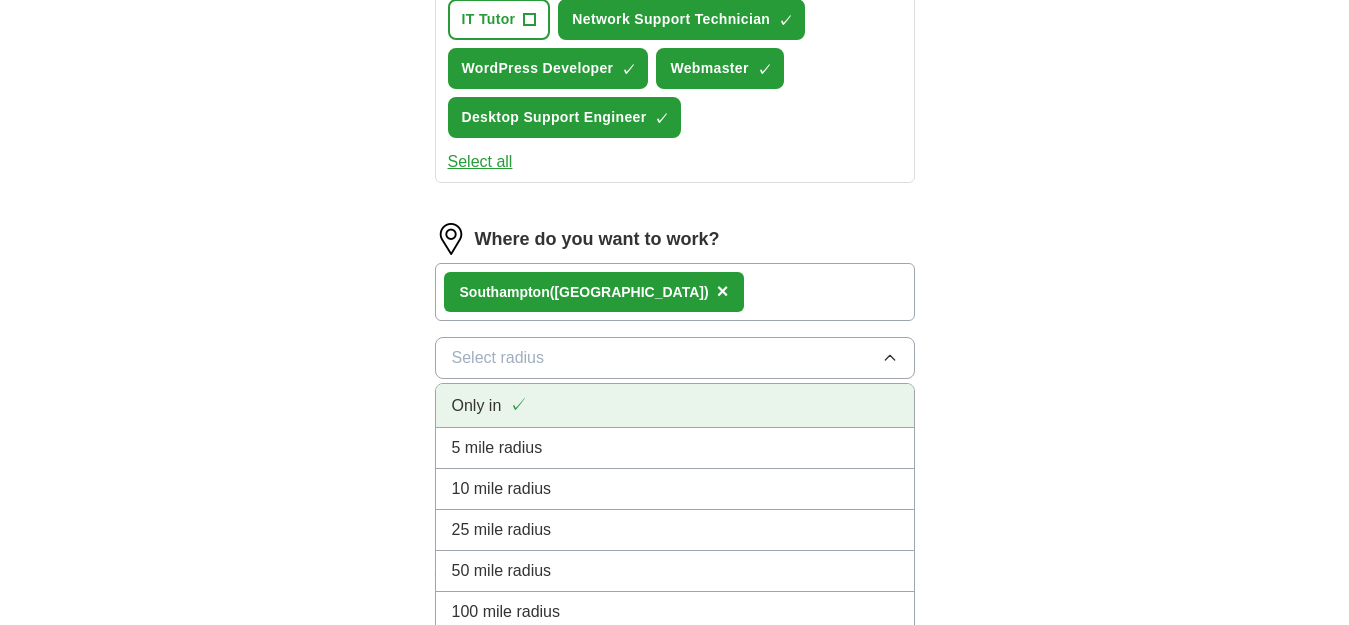 click on "Only in ✓" at bounding box center (675, 405) 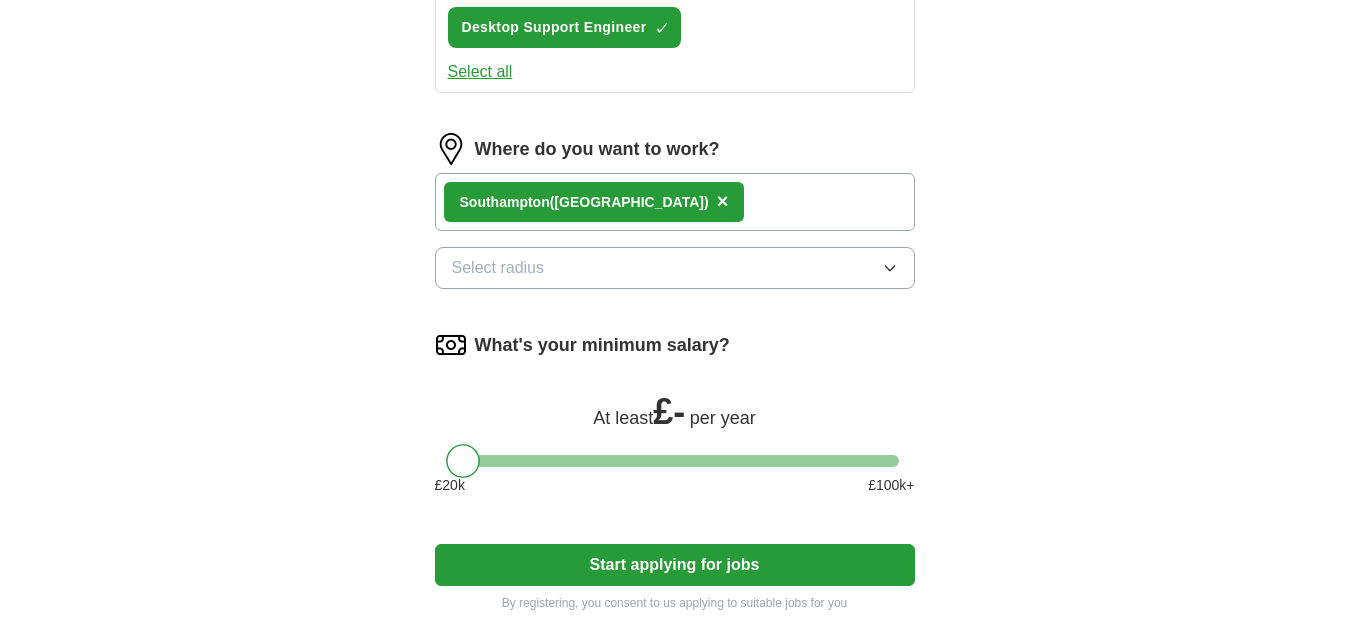 scroll, scrollTop: 1067, scrollLeft: 0, axis: vertical 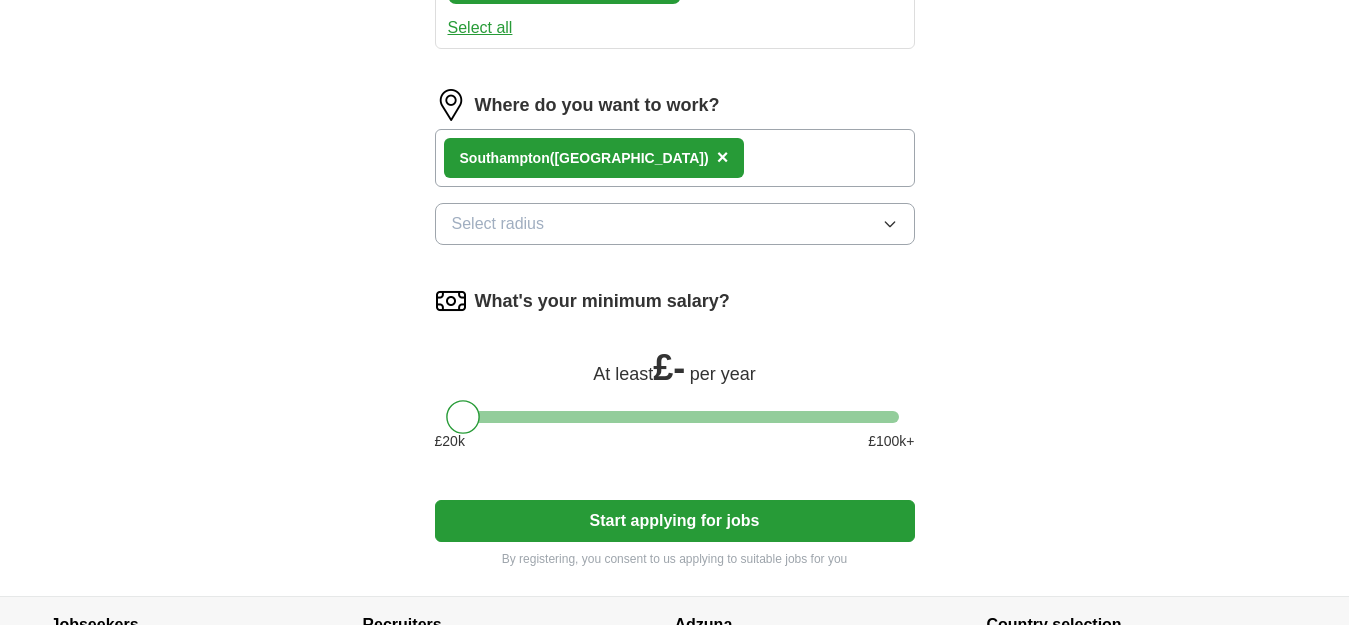 click at bounding box center [675, 417] 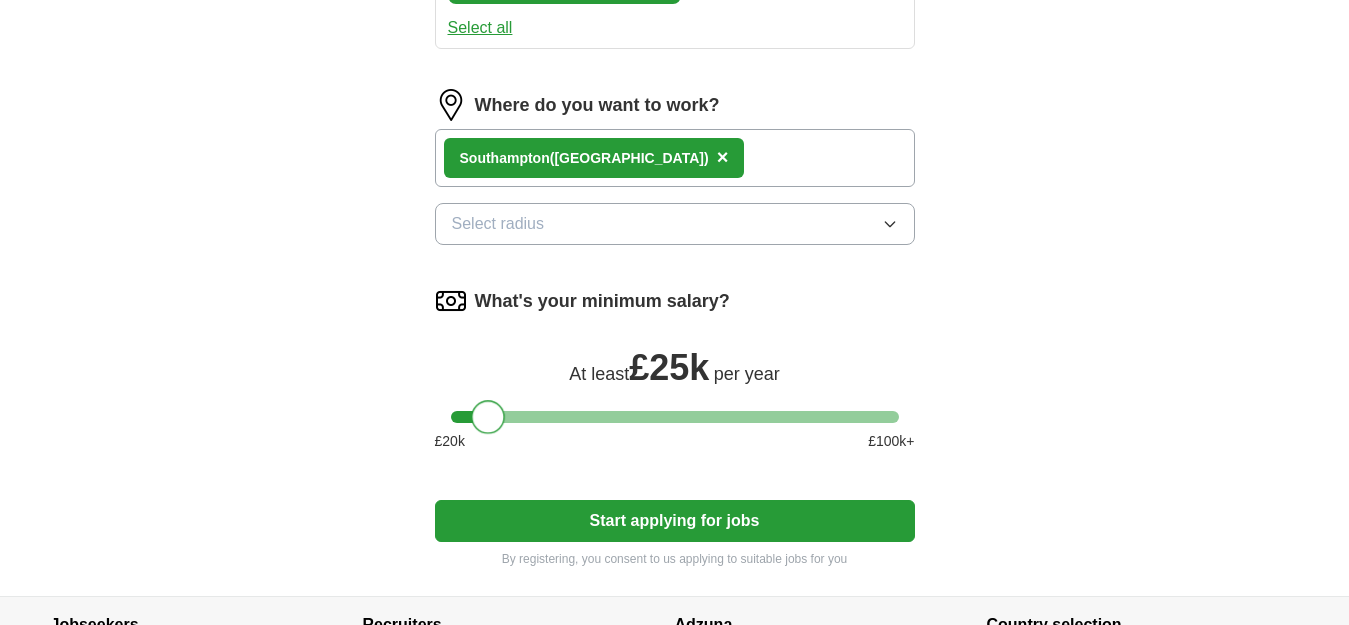 drag, startPoint x: 645, startPoint y: 419, endPoint x: 488, endPoint y: 417, distance: 157.01274 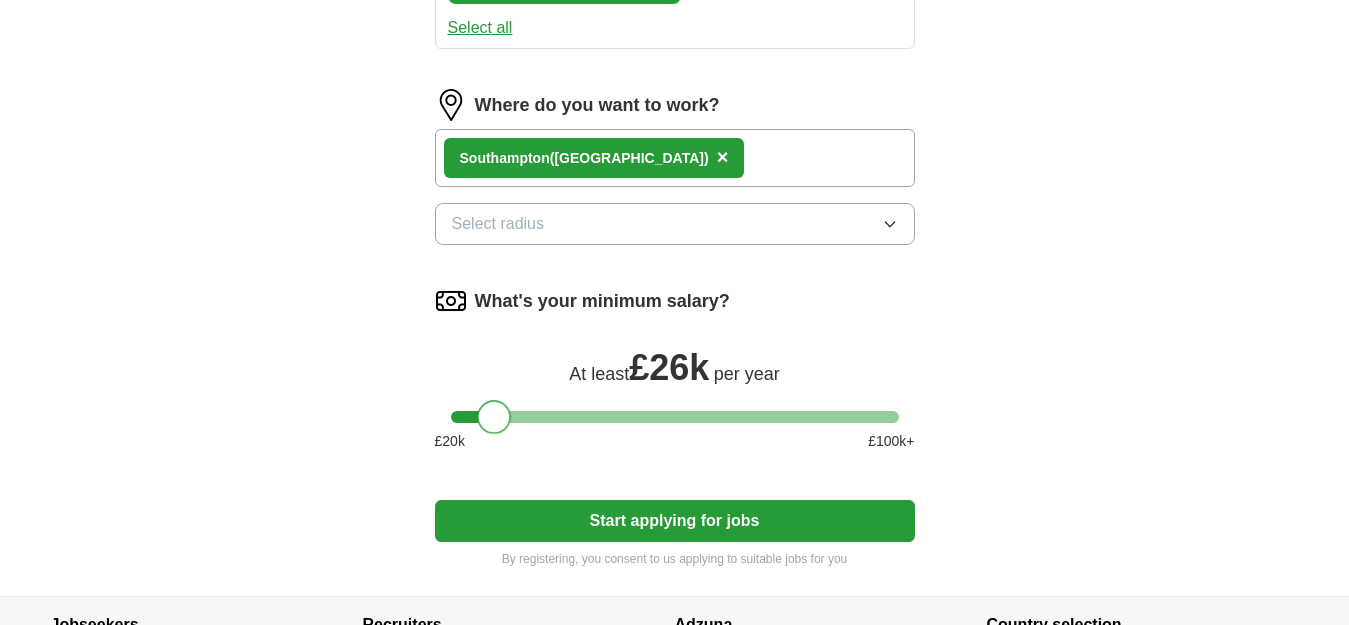 click at bounding box center (494, 417) 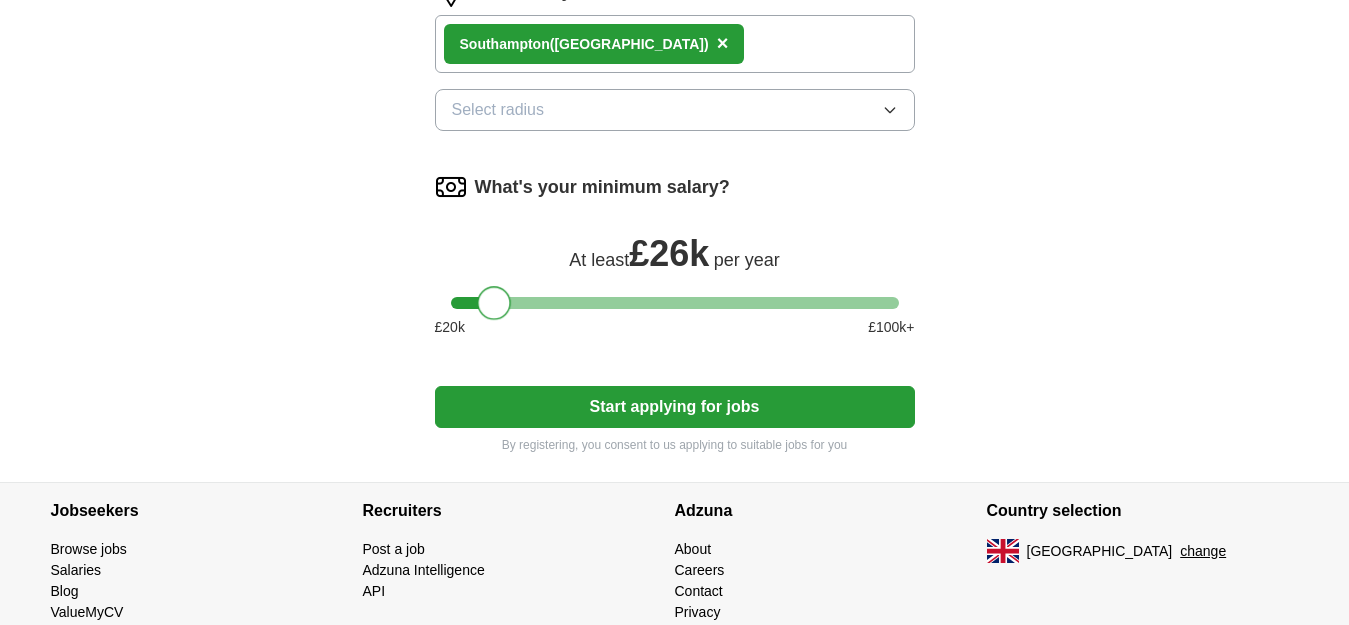 scroll, scrollTop: 1240, scrollLeft: 0, axis: vertical 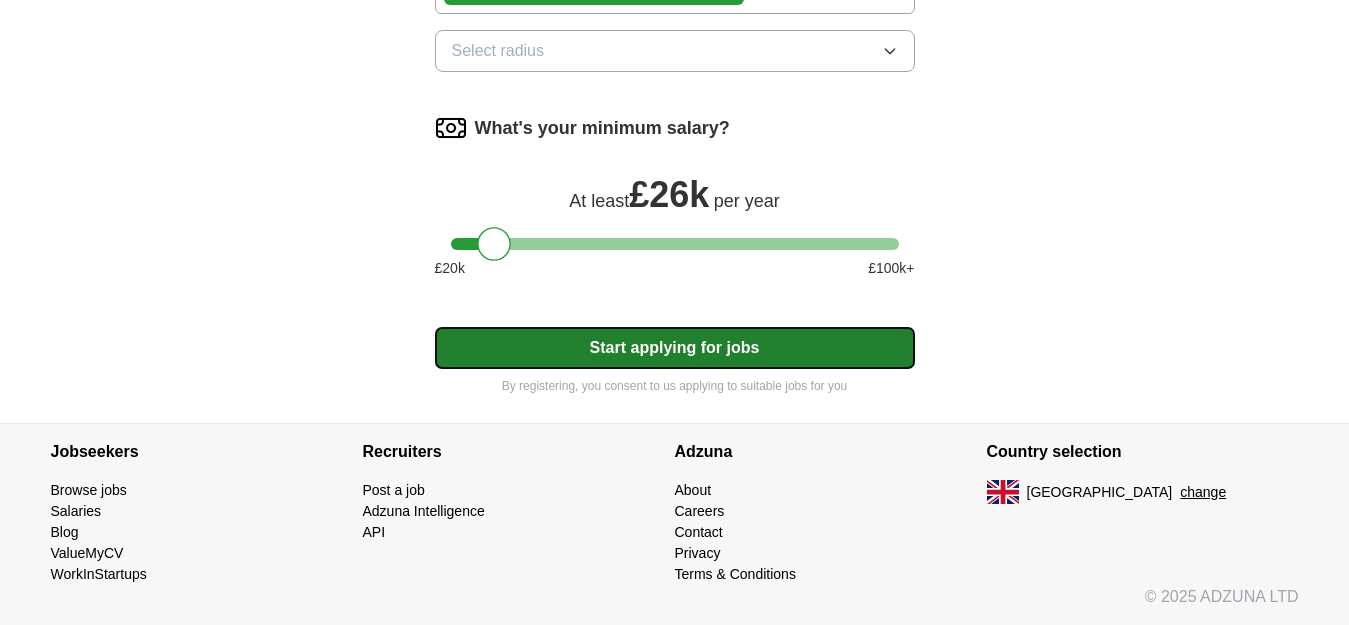 click on "Start applying for jobs" at bounding box center (675, 348) 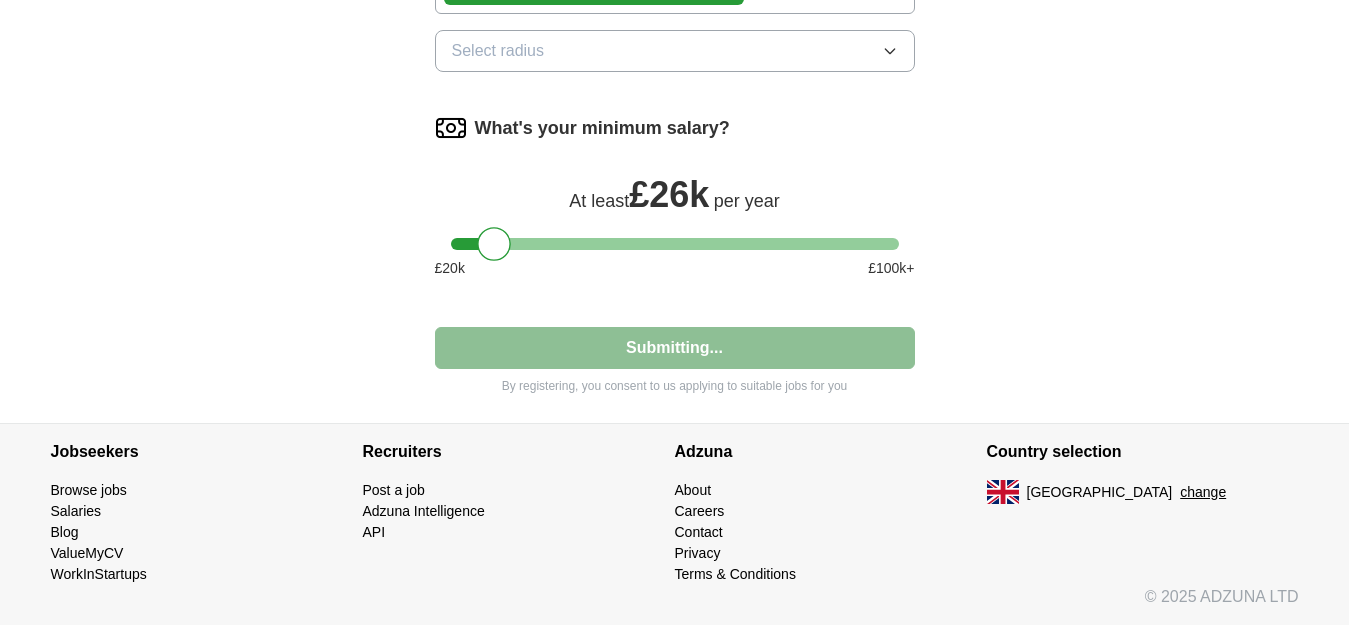 select on "**" 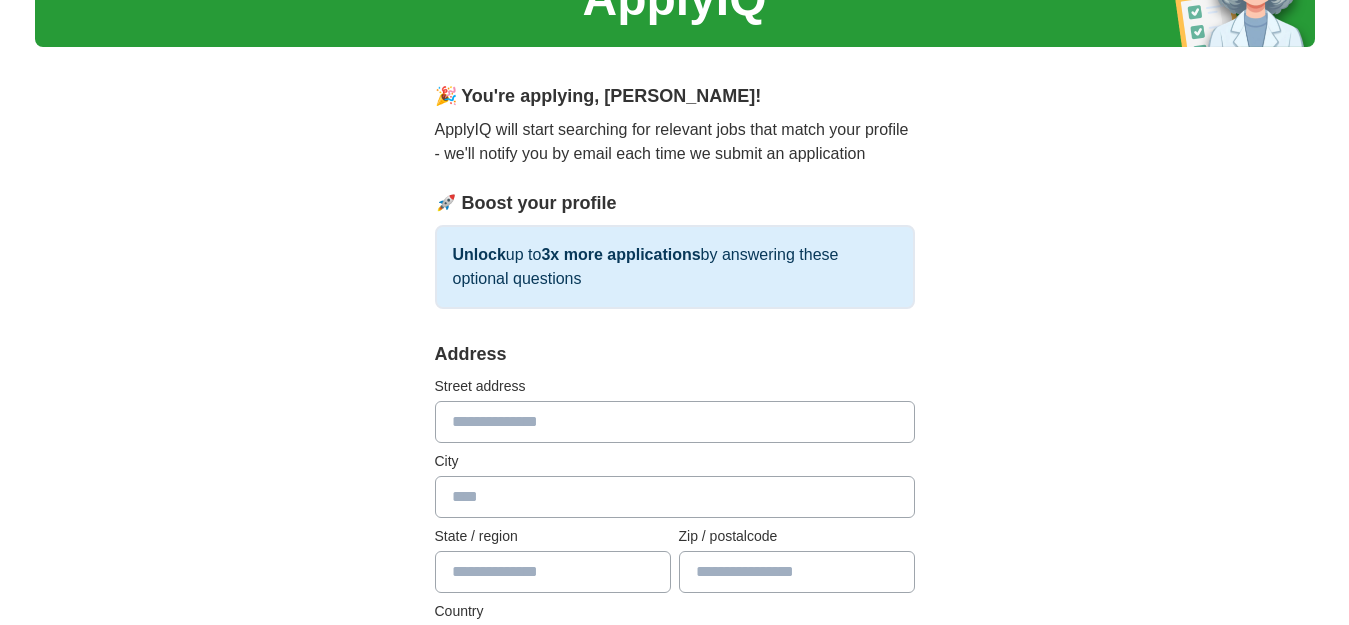 scroll, scrollTop: 267, scrollLeft: 0, axis: vertical 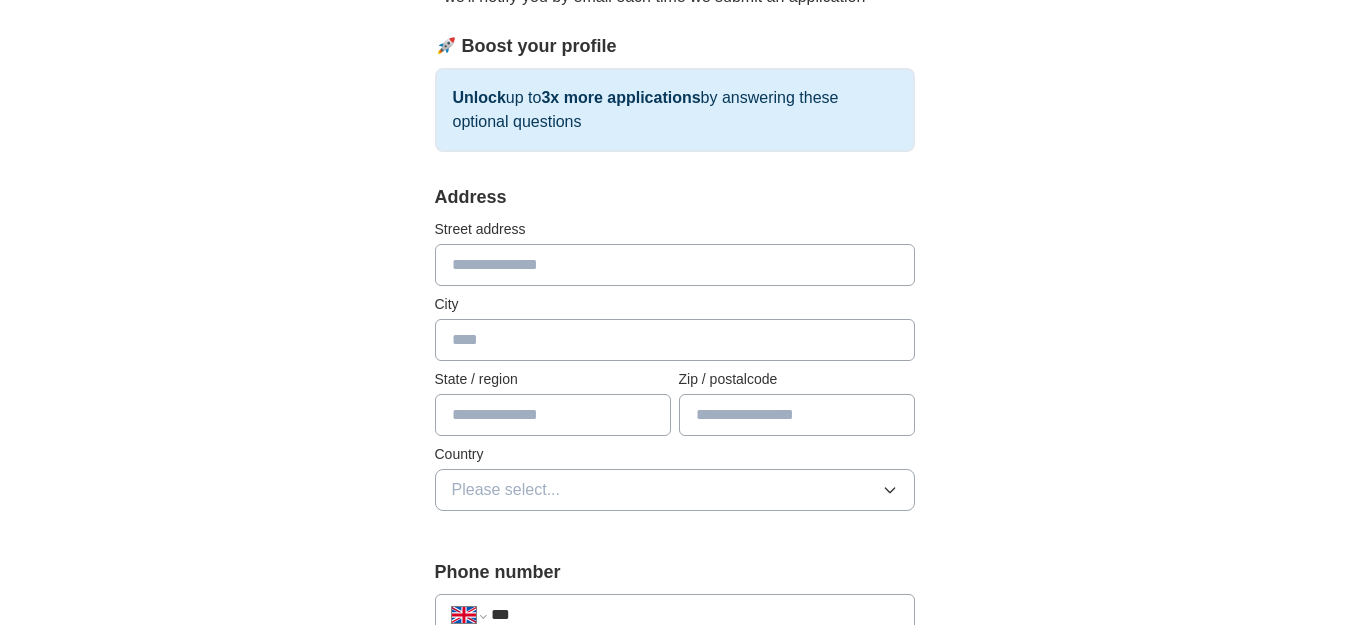 click at bounding box center [675, 265] 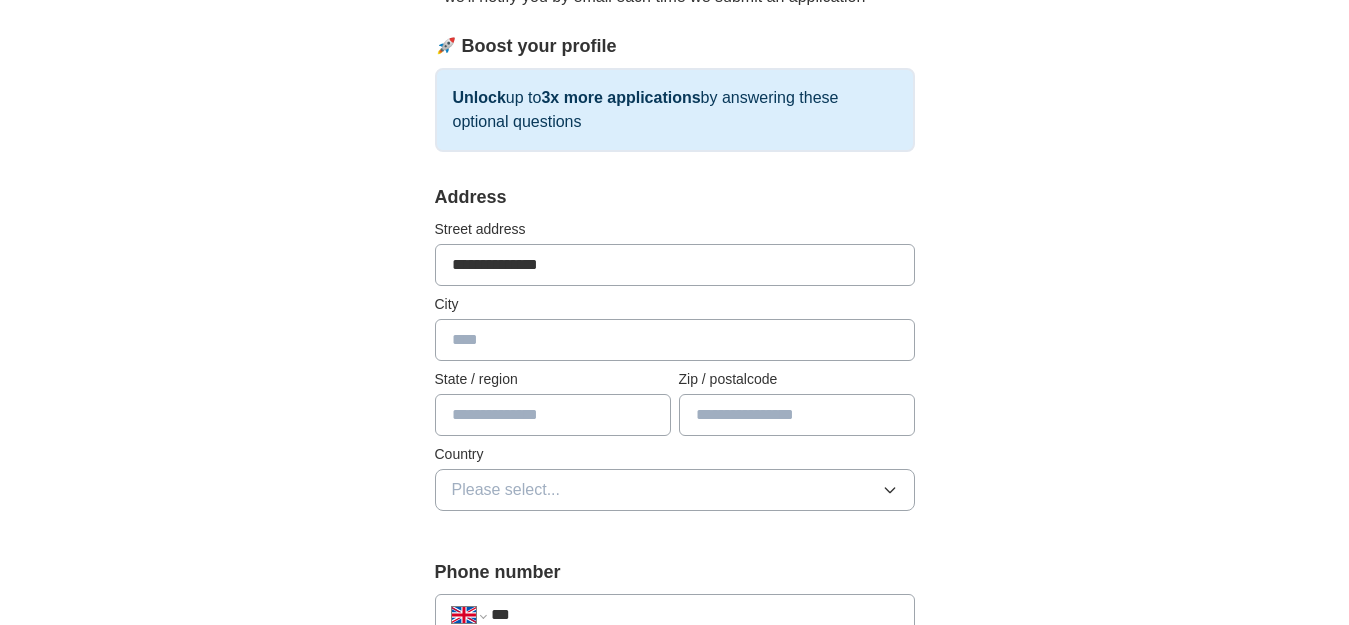 type on "**********" 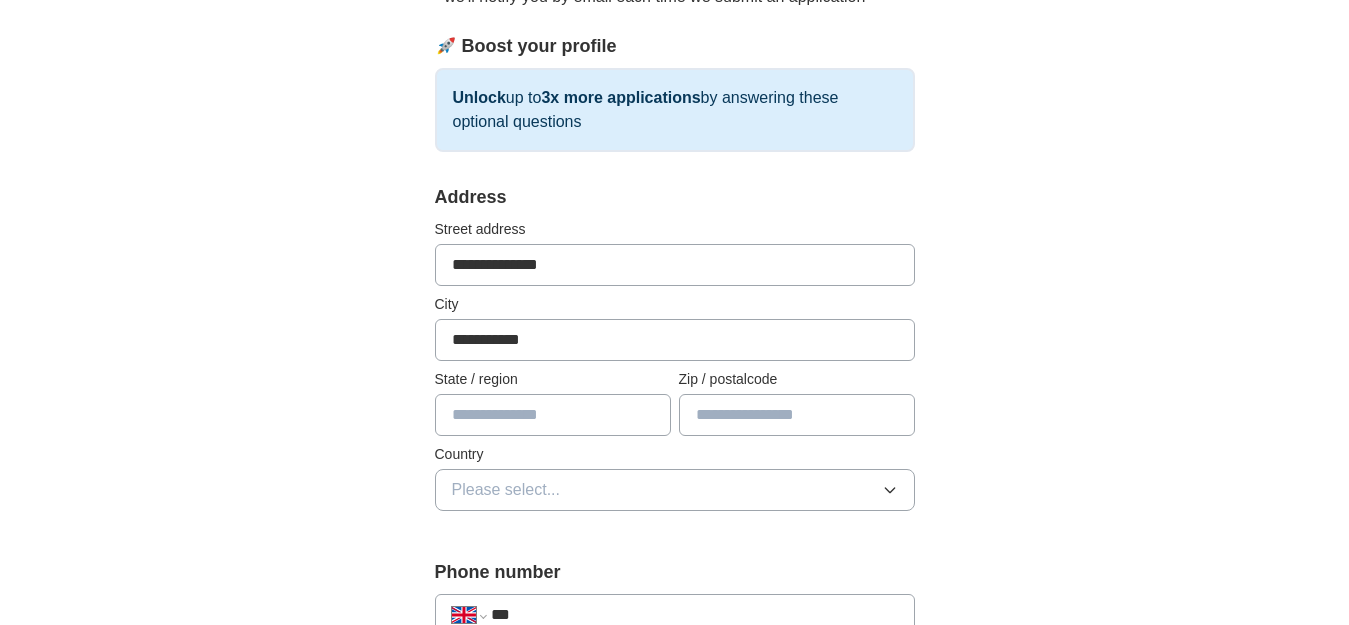 type on "*********" 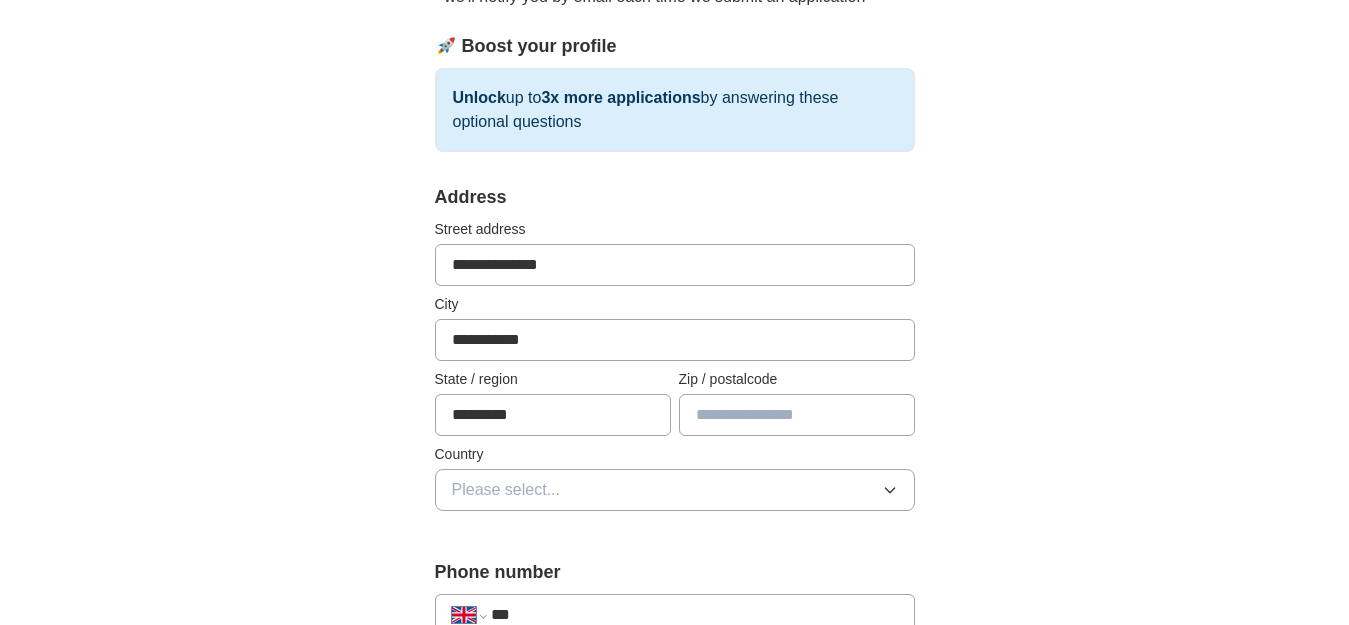 type on "********" 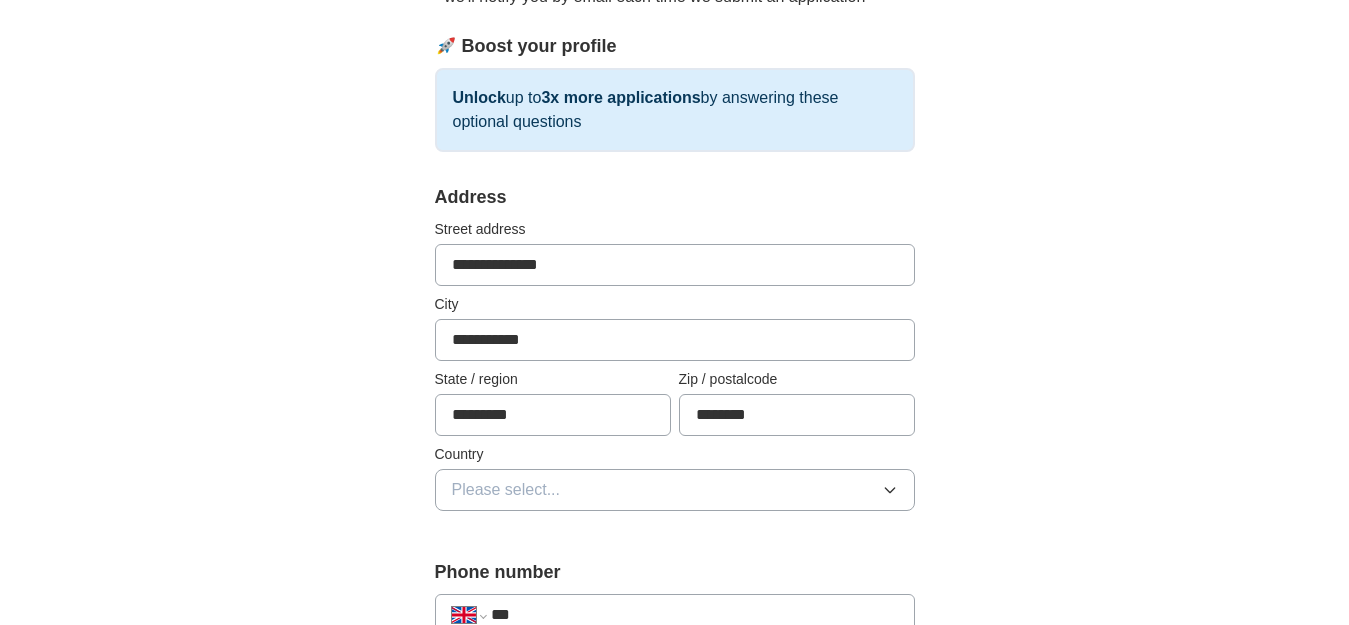 type on "**********" 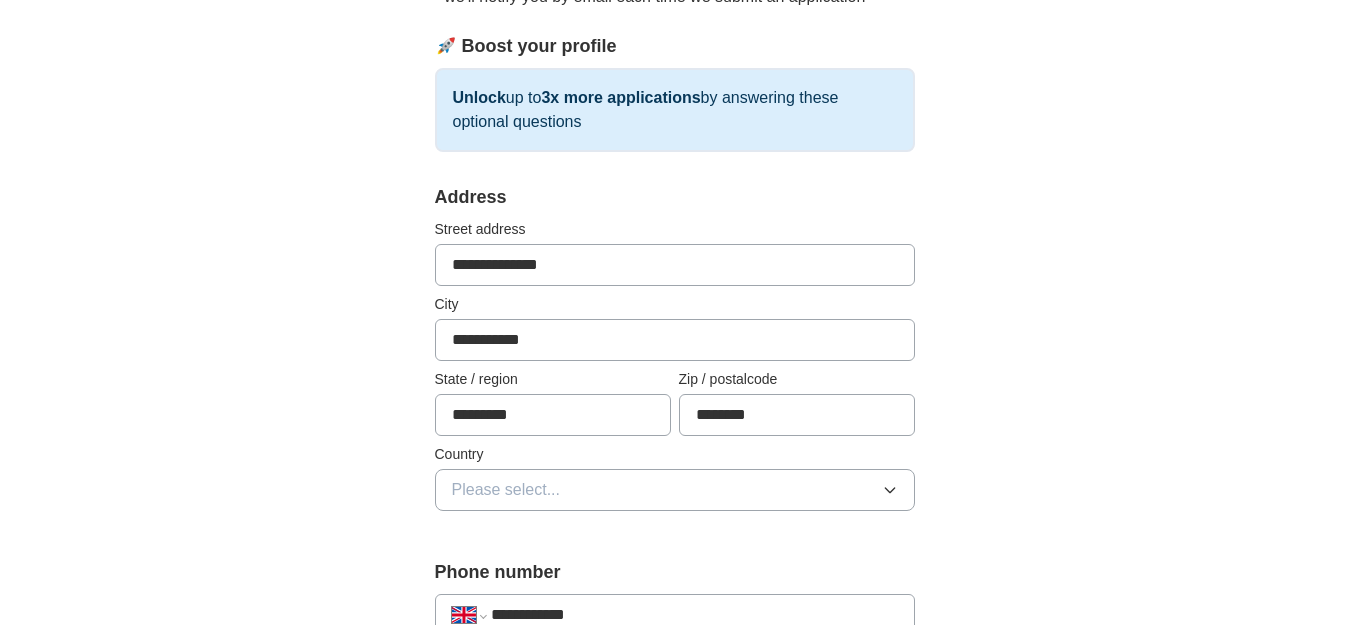 select on "**" 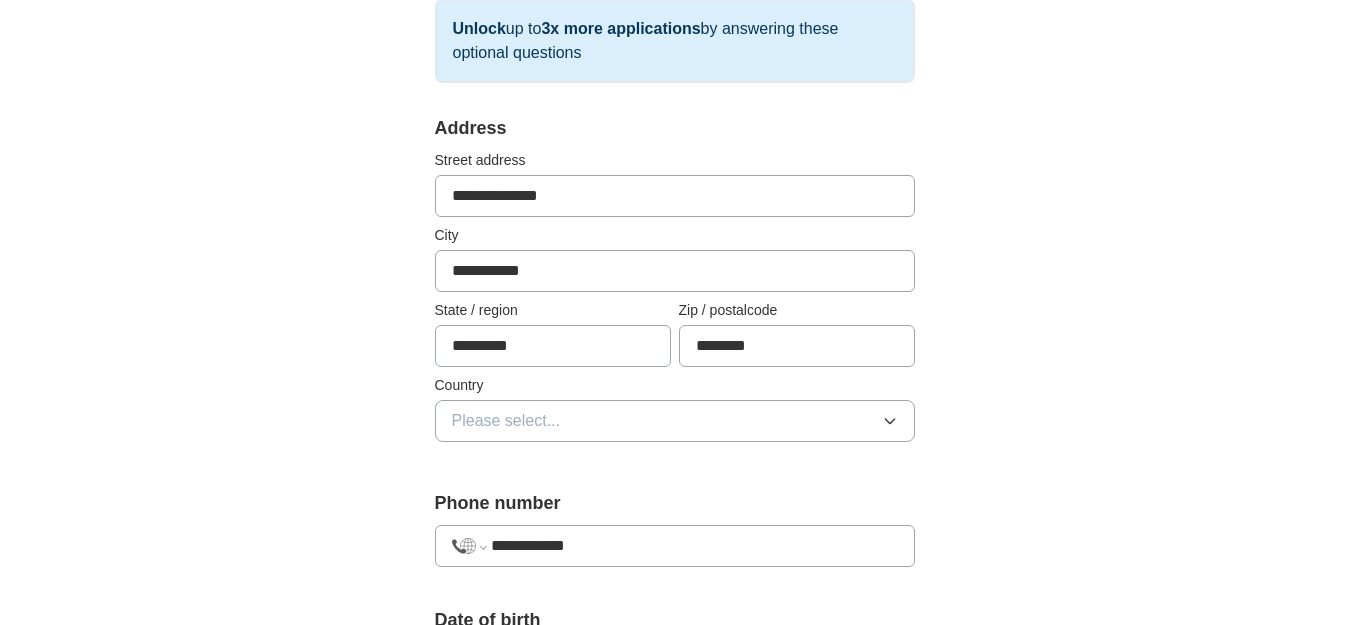 scroll, scrollTop: 400, scrollLeft: 0, axis: vertical 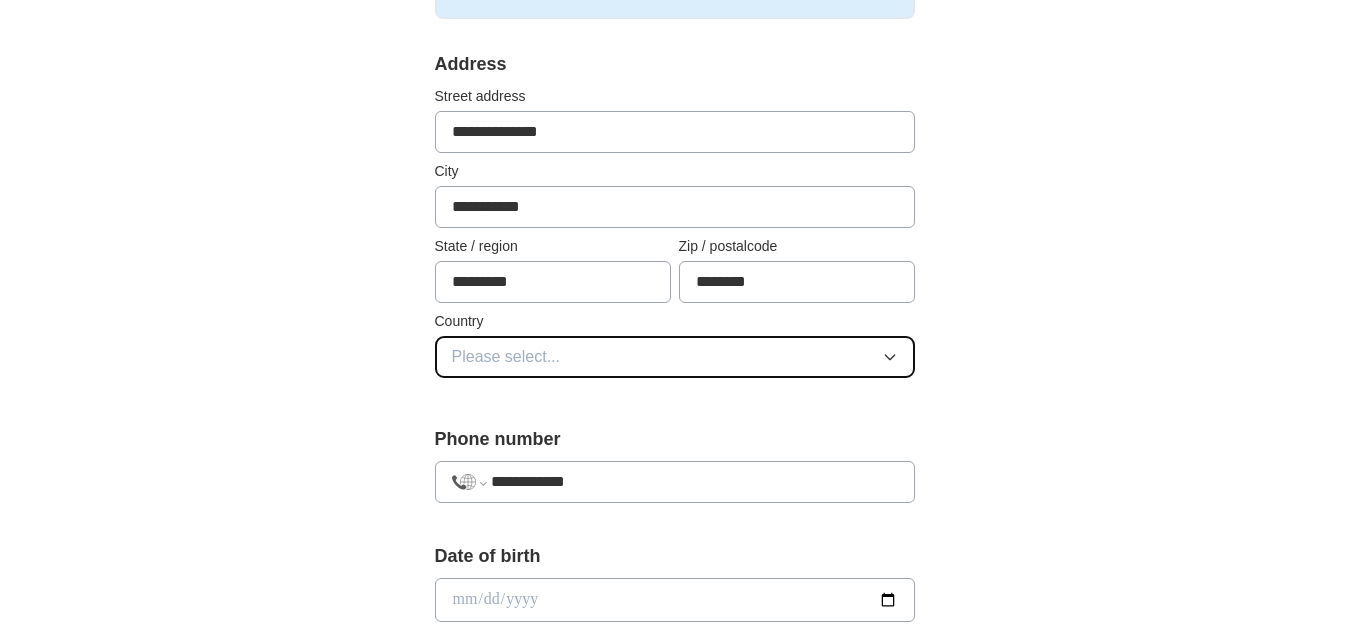 click on "Please select..." at bounding box center [675, 357] 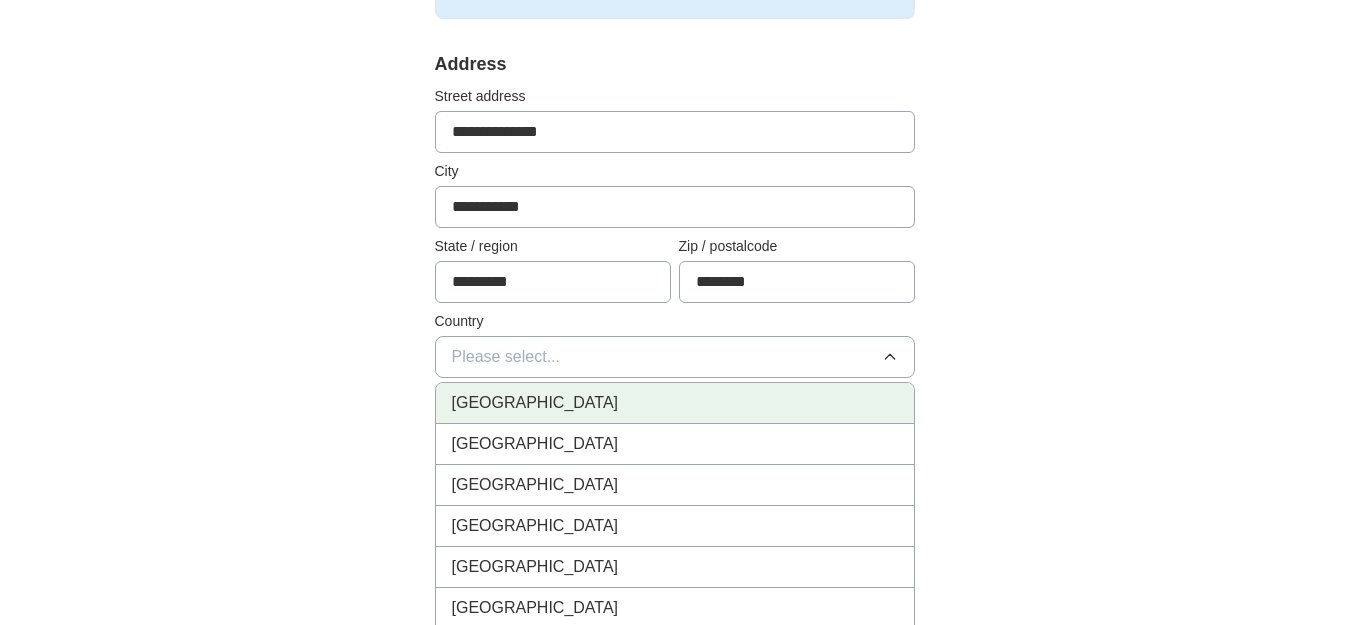 click on "[GEOGRAPHIC_DATA]" at bounding box center (675, 403) 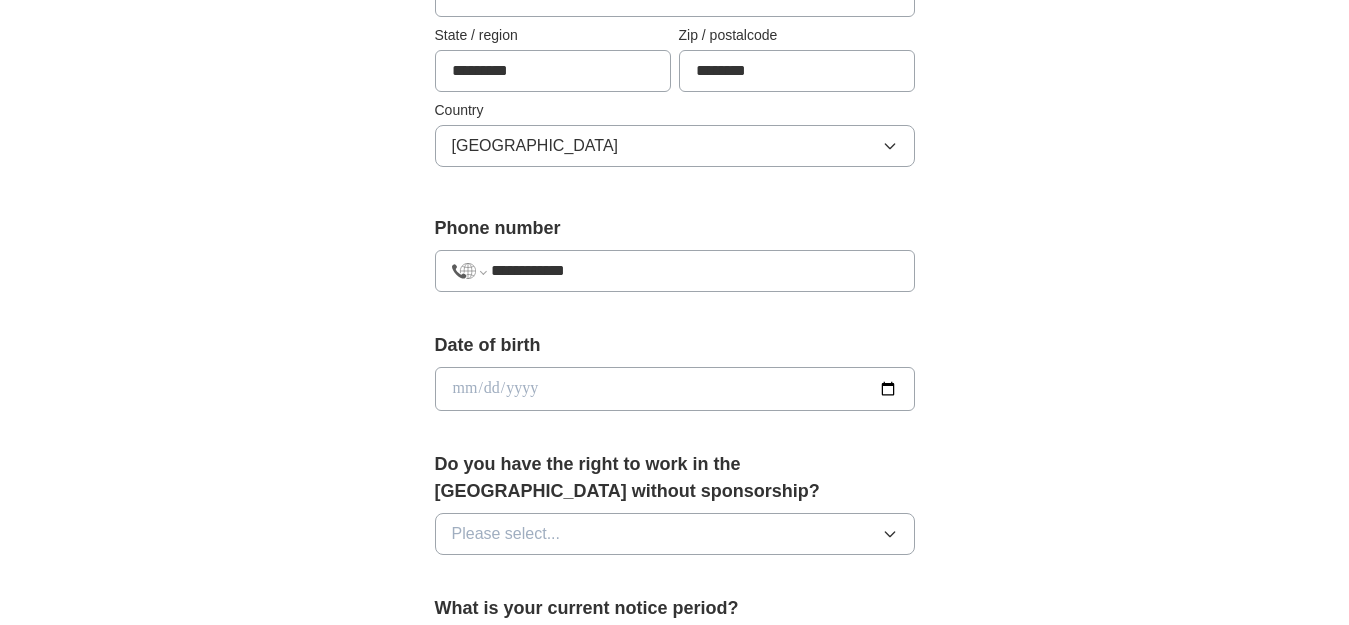 scroll, scrollTop: 667, scrollLeft: 0, axis: vertical 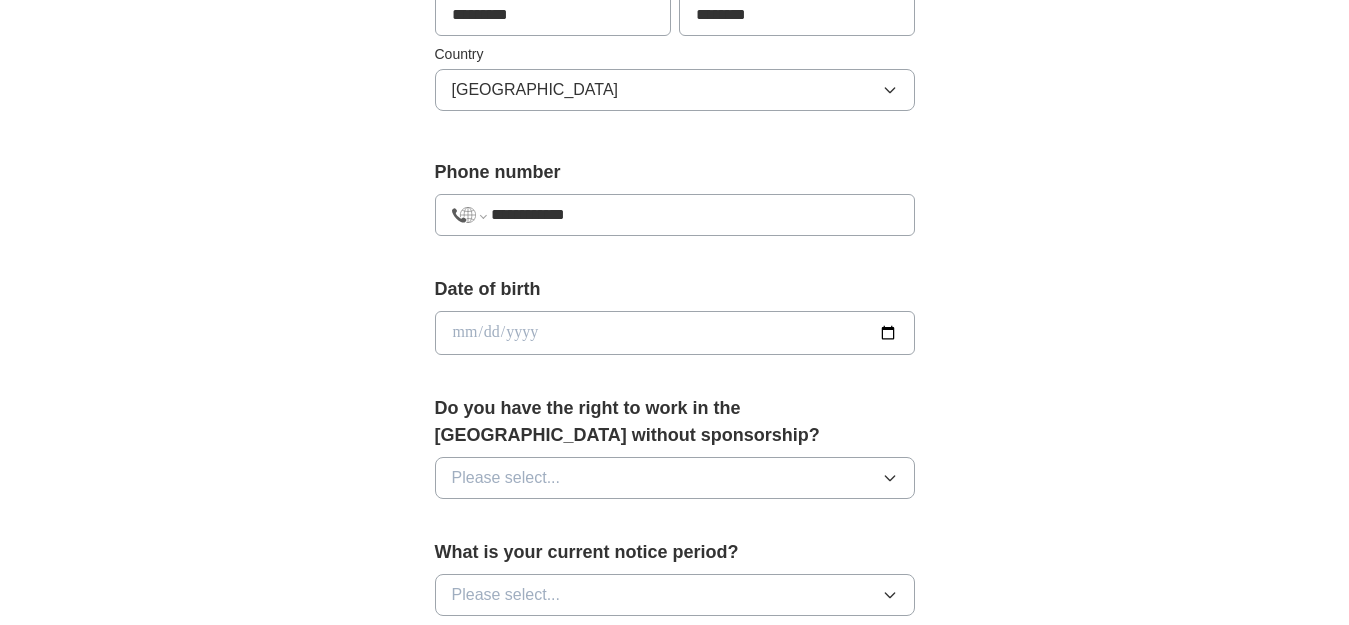click at bounding box center (675, 333) 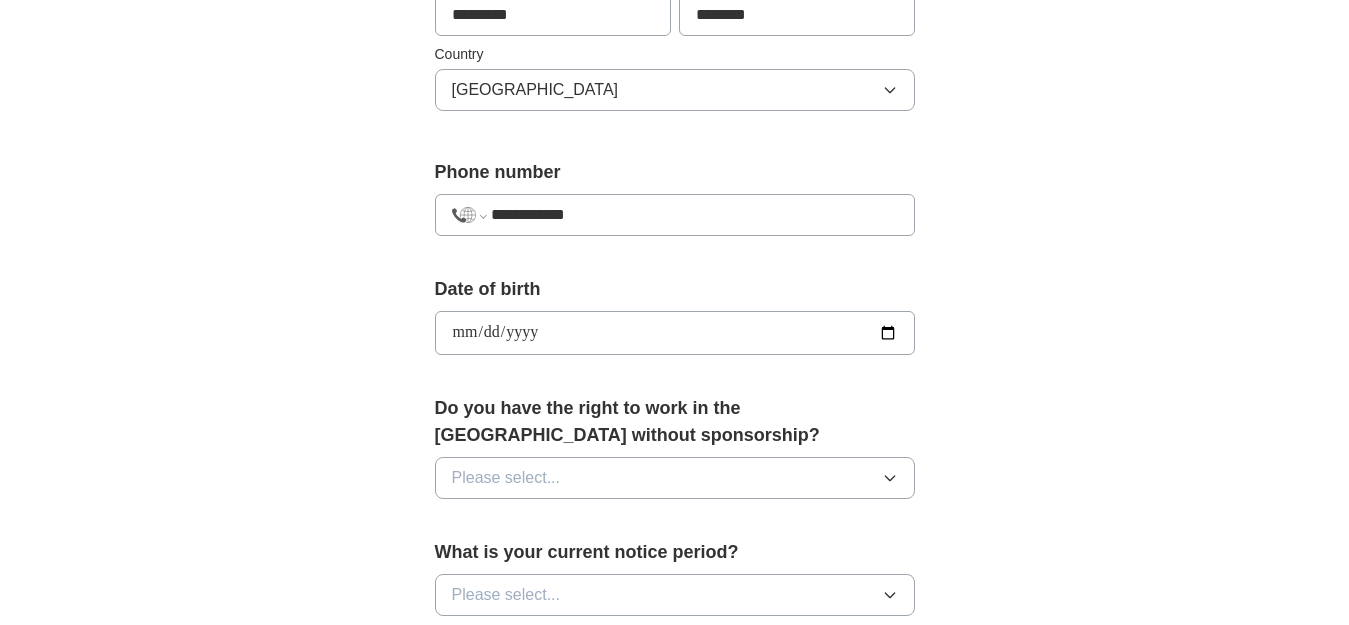 type on "**********" 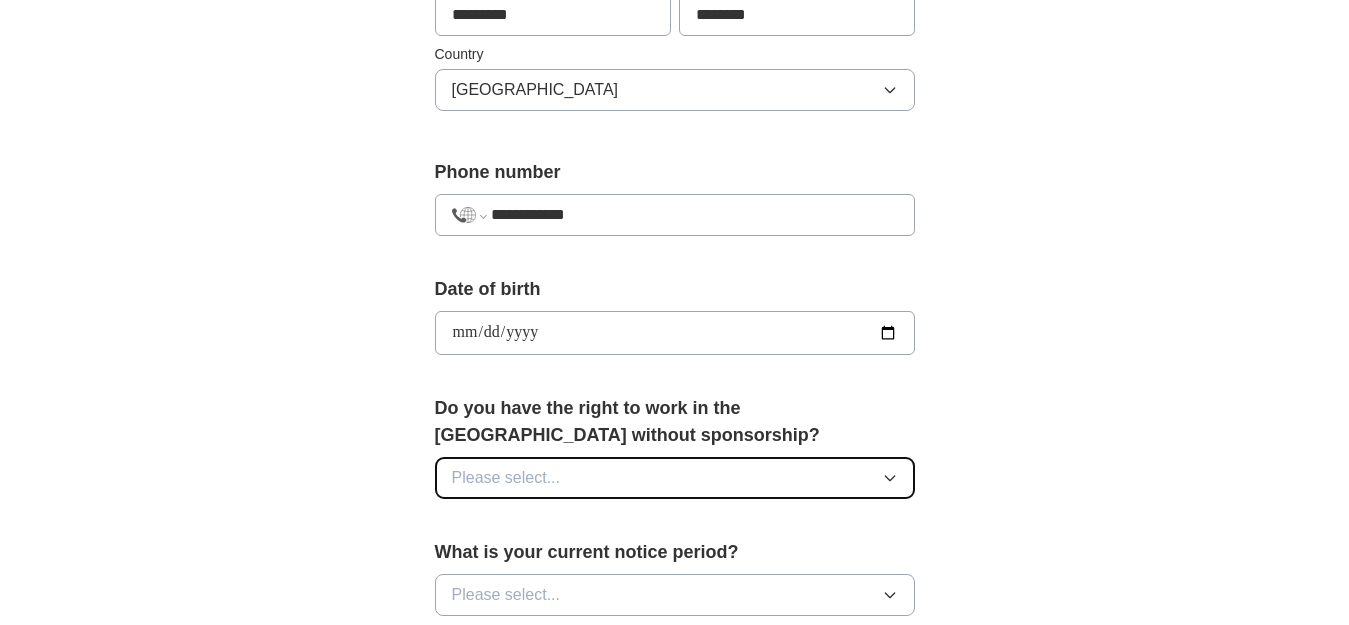 type 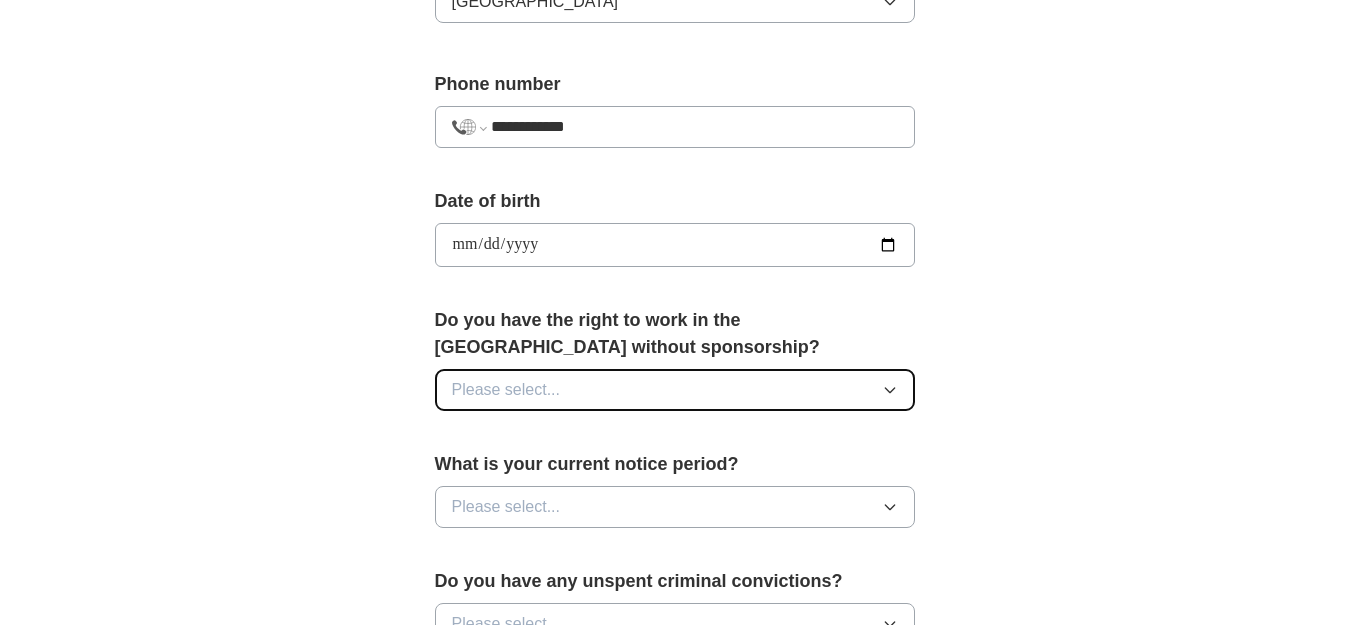 scroll, scrollTop: 800, scrollLeft: 0, axis: vertical 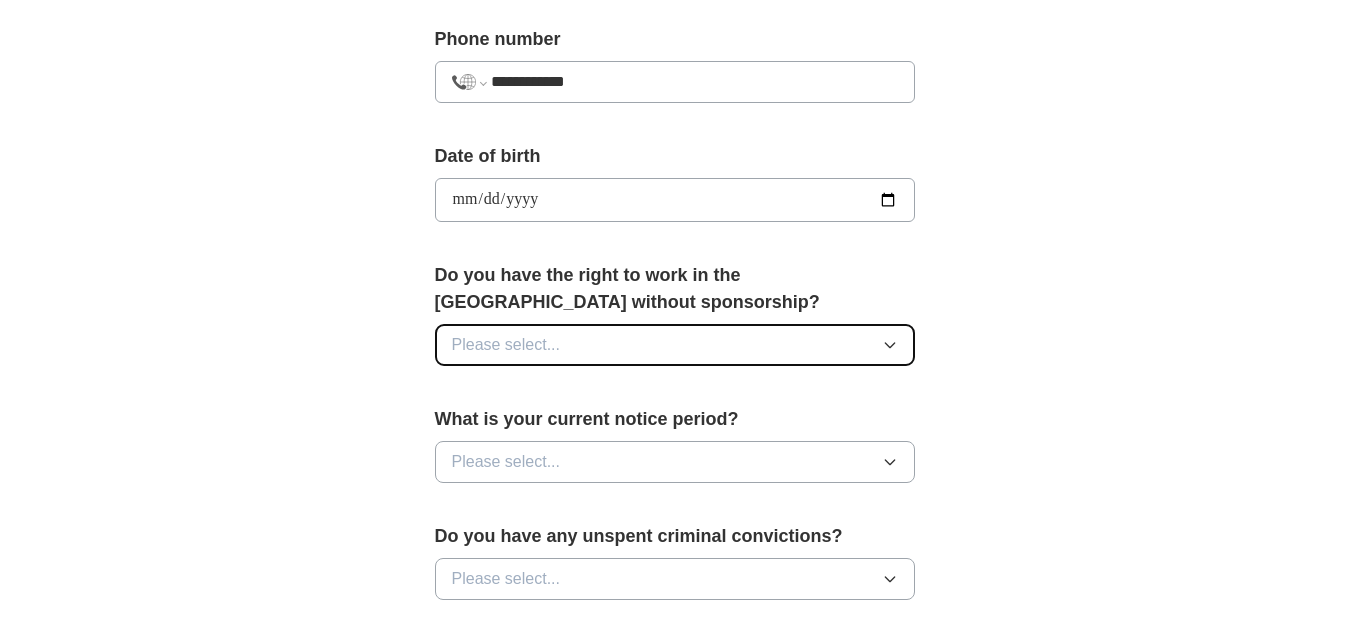 click on "Please select..." at bounding box center (675, 345) 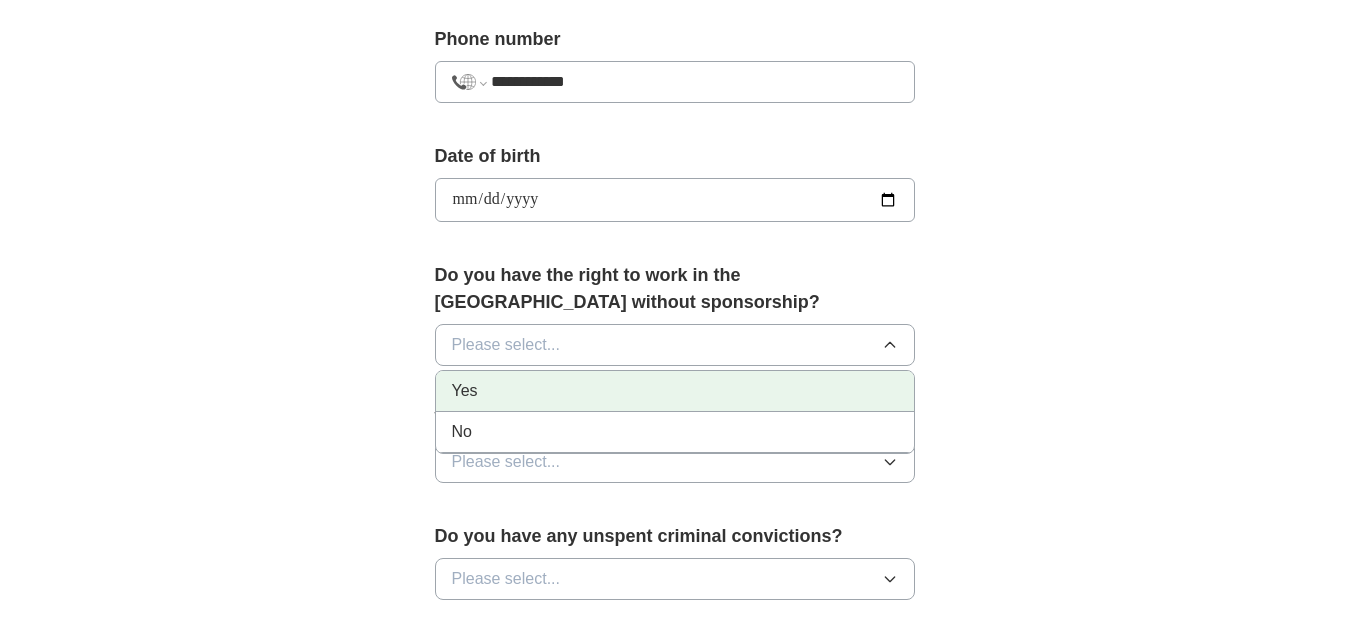 click on "Yes" at bounding box center (675, 391) 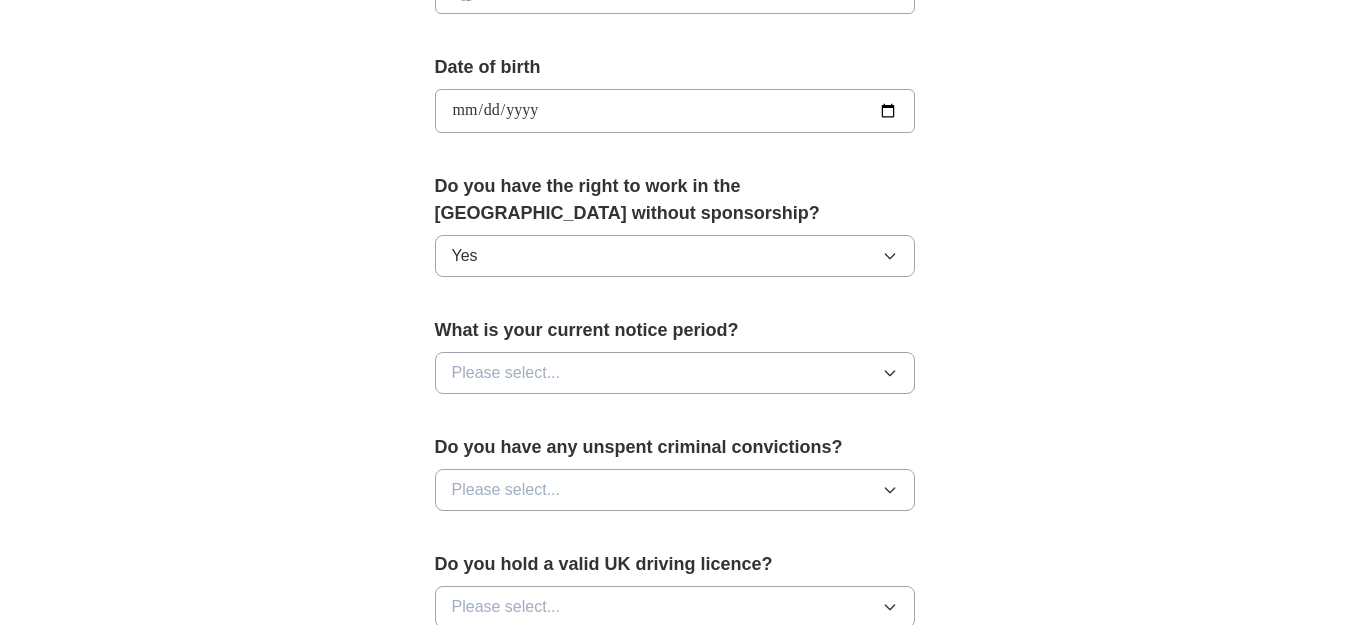 scroll, scrollTop: 933, scrollLeft: 0, axis: vertical 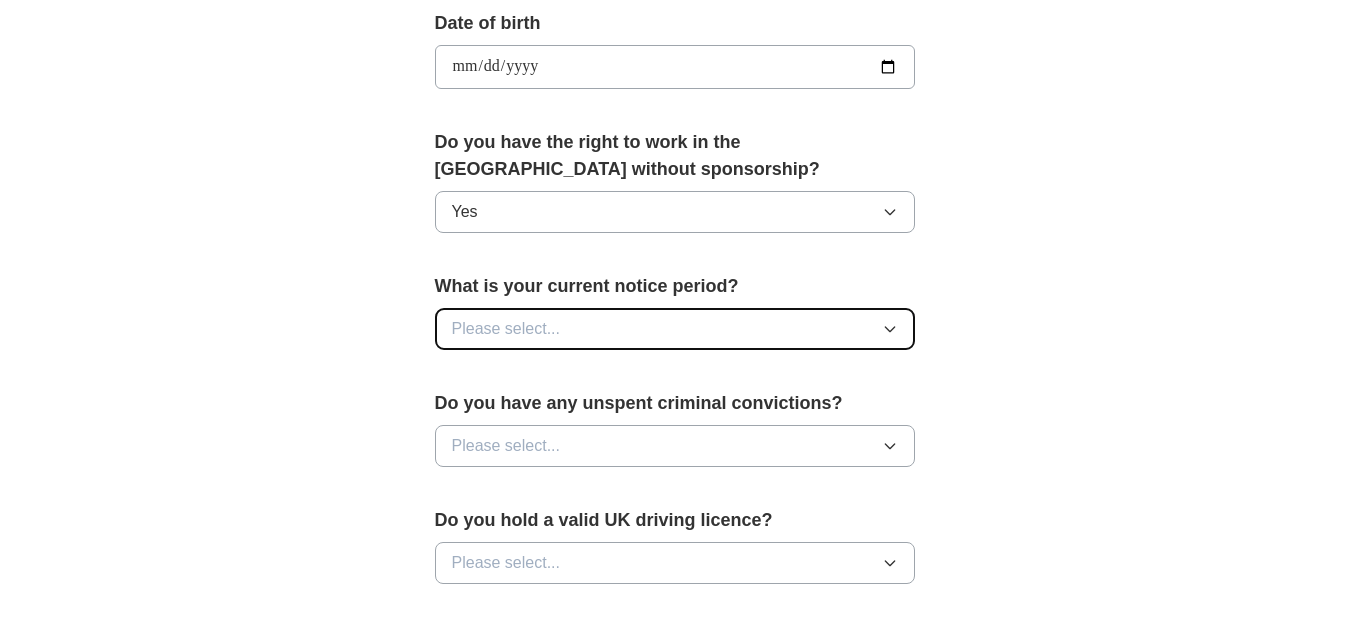 click on "Please select..." at bounding box center (675, 329) 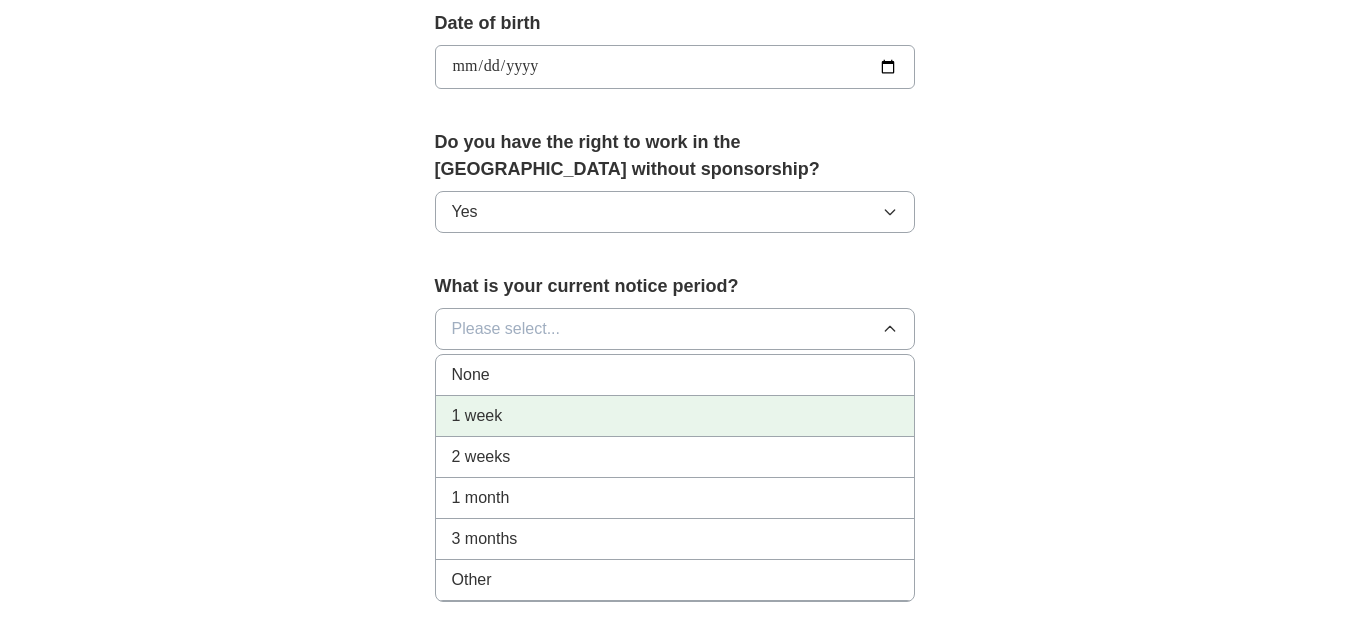 click on "1 week" at bounding box center (675, 416) 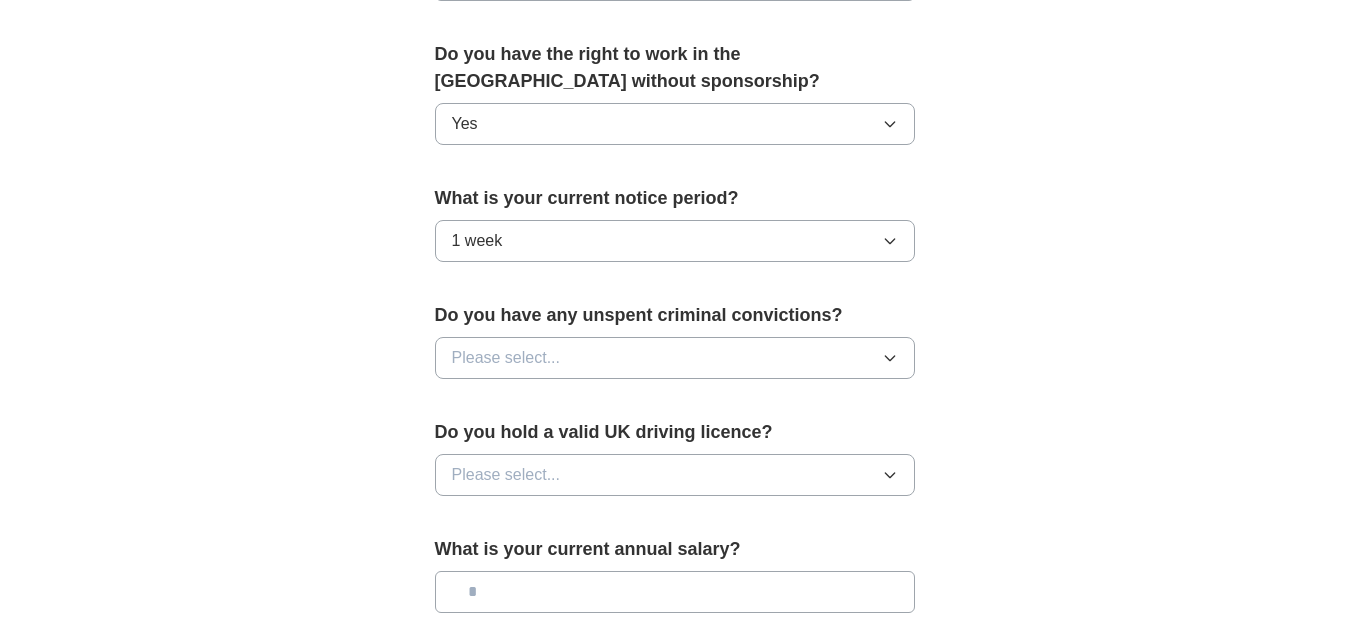 scroll, scrollTop: 1067, scrollLeft: 0, axis: vertical 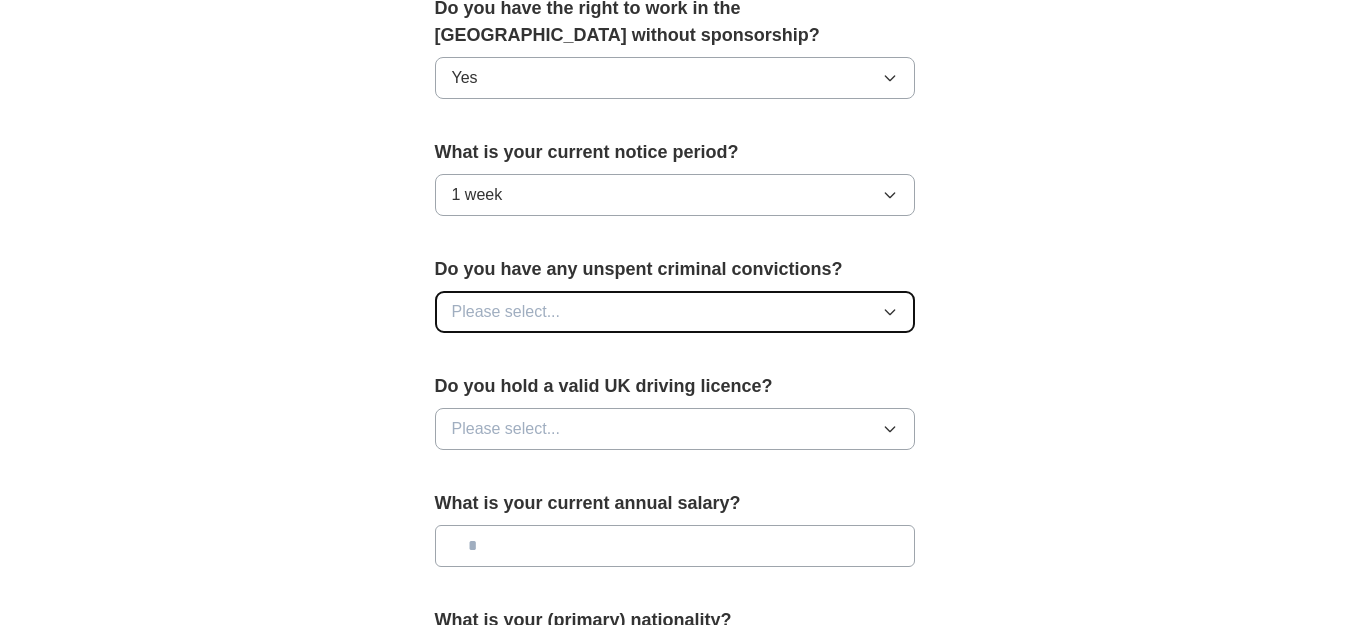 click on "Please select..." at bounding box center (675, 312) 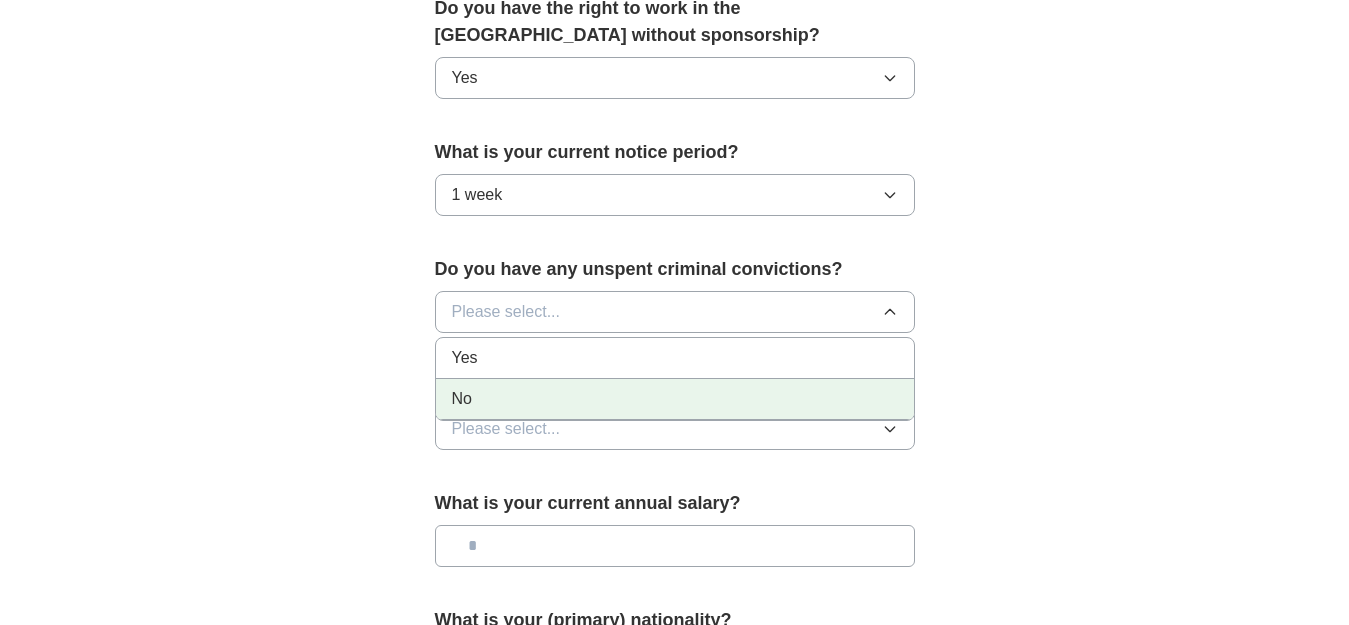 click on "No" at bounding box center (675, 399) 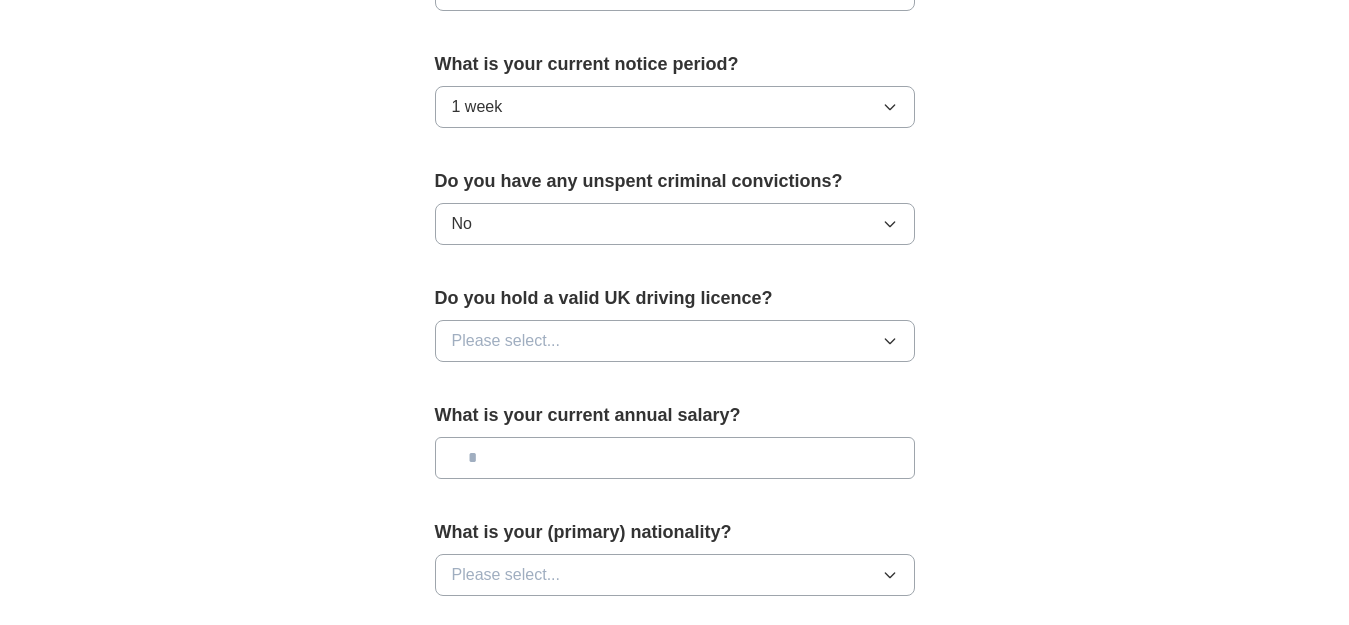 scroll, scrollTop: 1200, scrollLeft: 0, axis: vertical 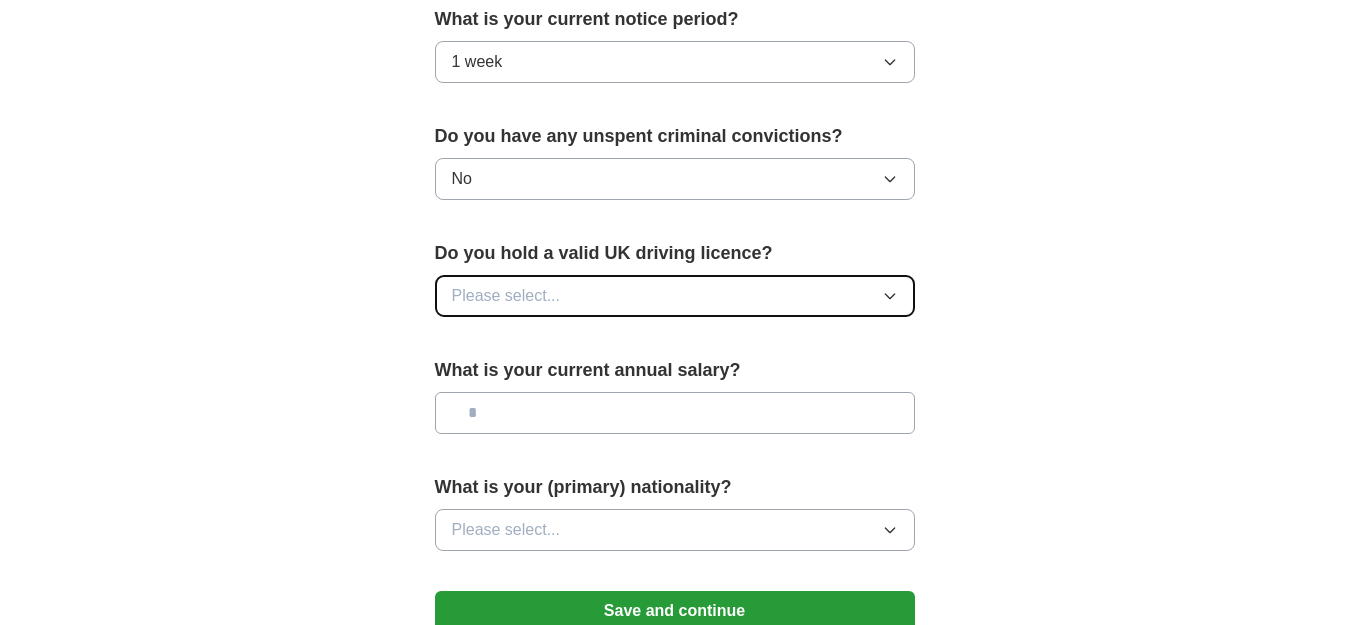 click on "Please select..." at bounding box center (675, 296) 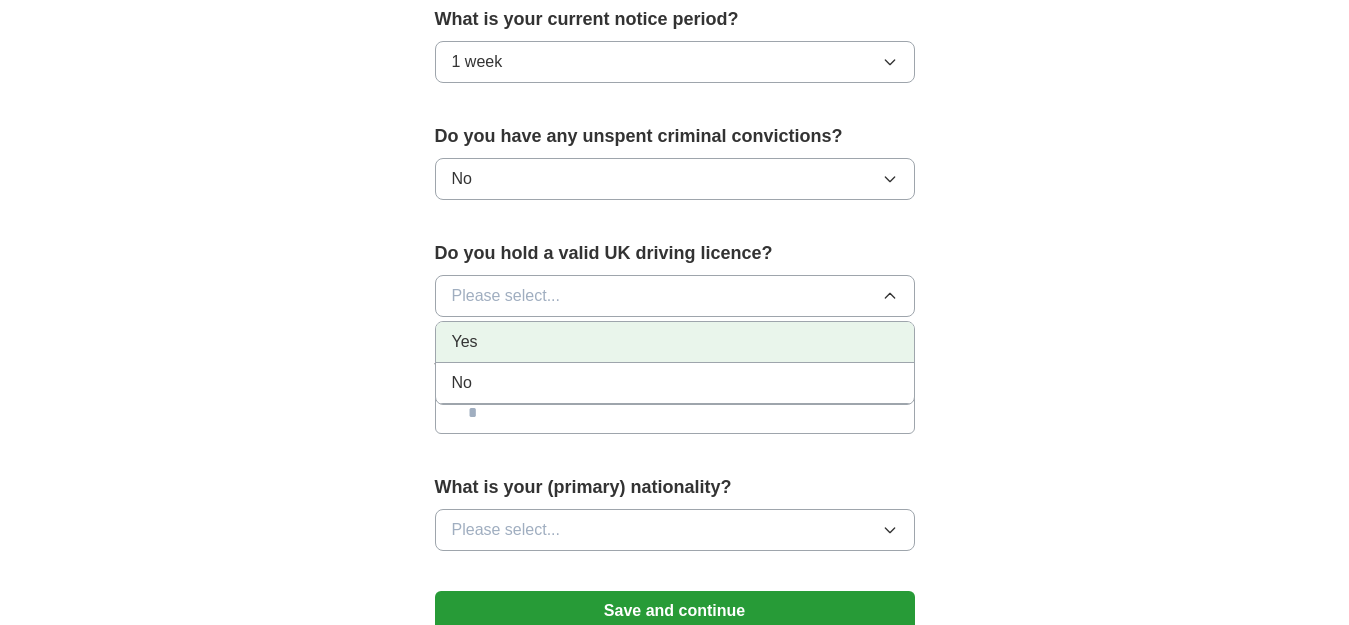 click on "Yes" at bounding box center (675, 342) 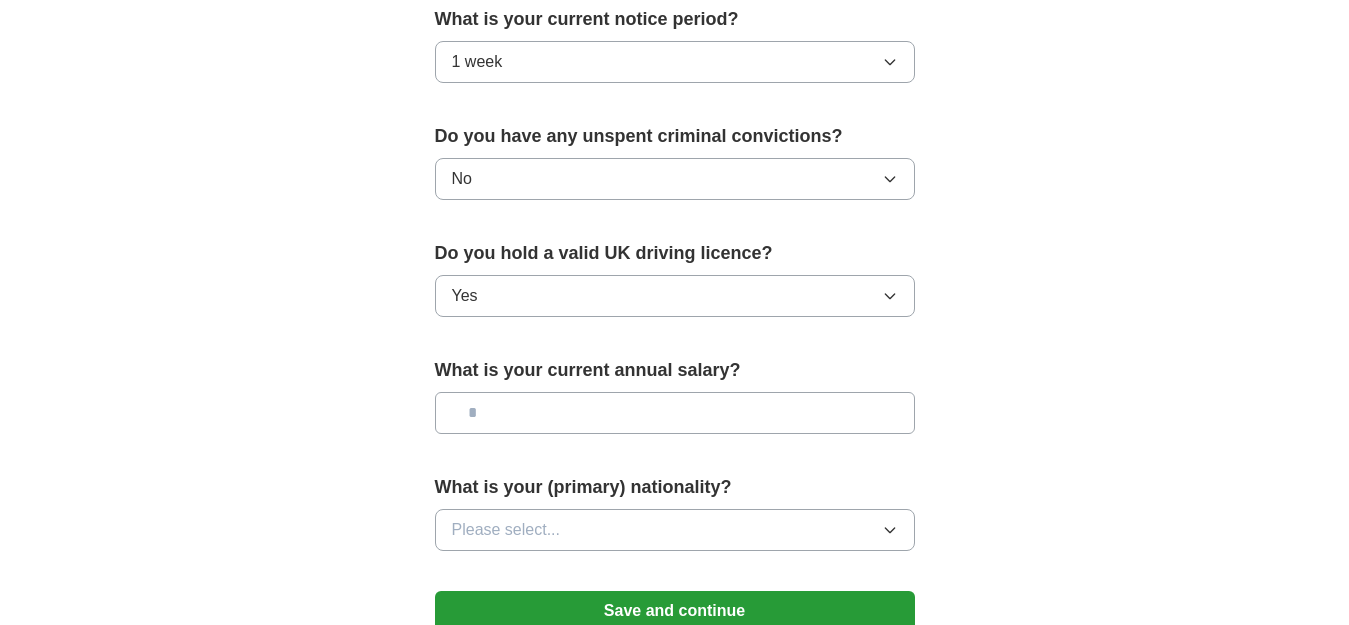 click at bounding box center (675, 413) 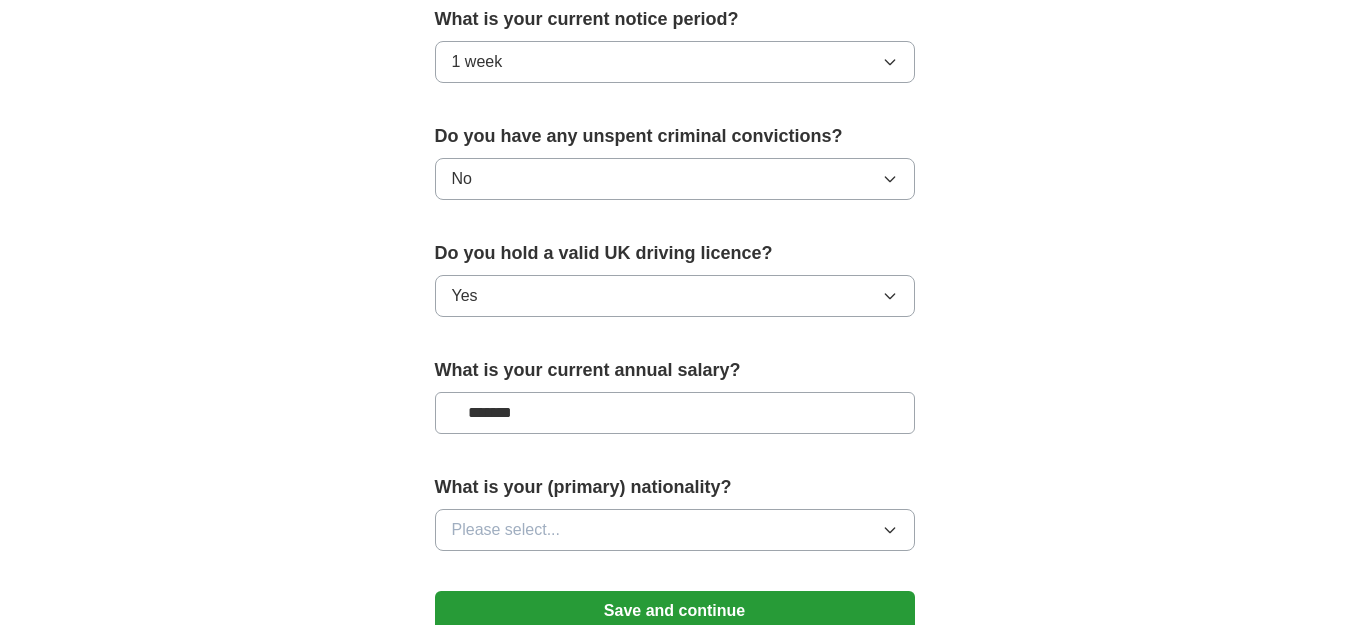 type on "*******" 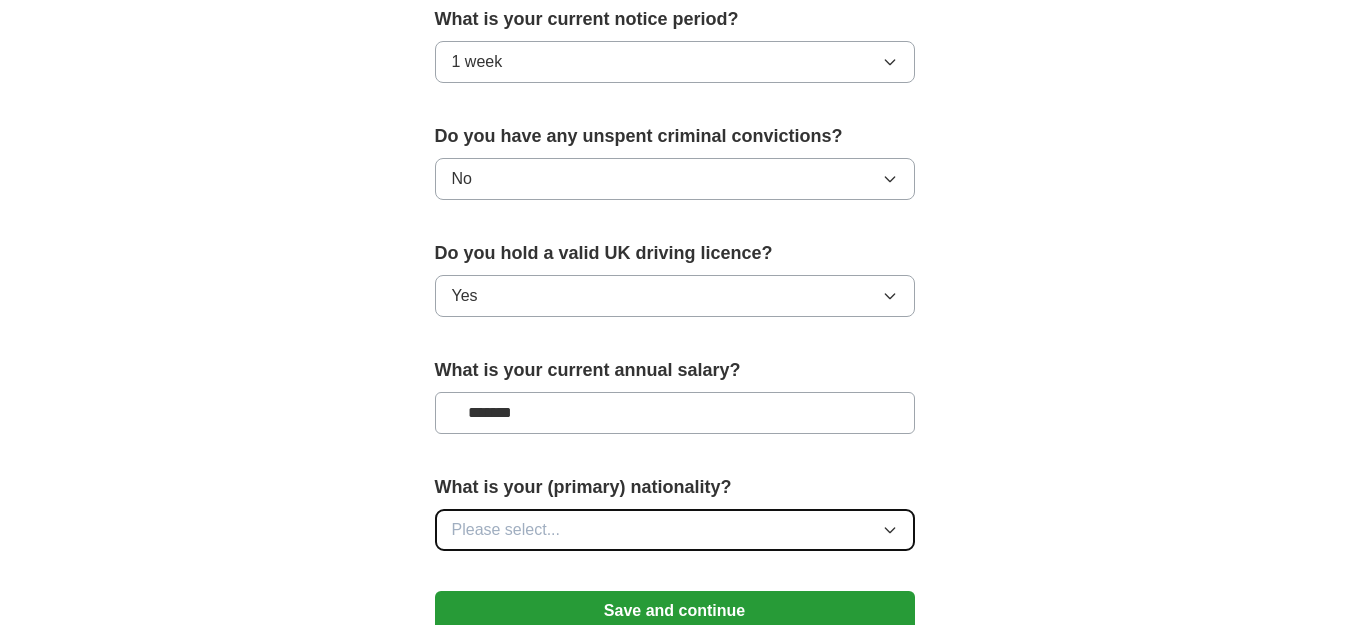 type 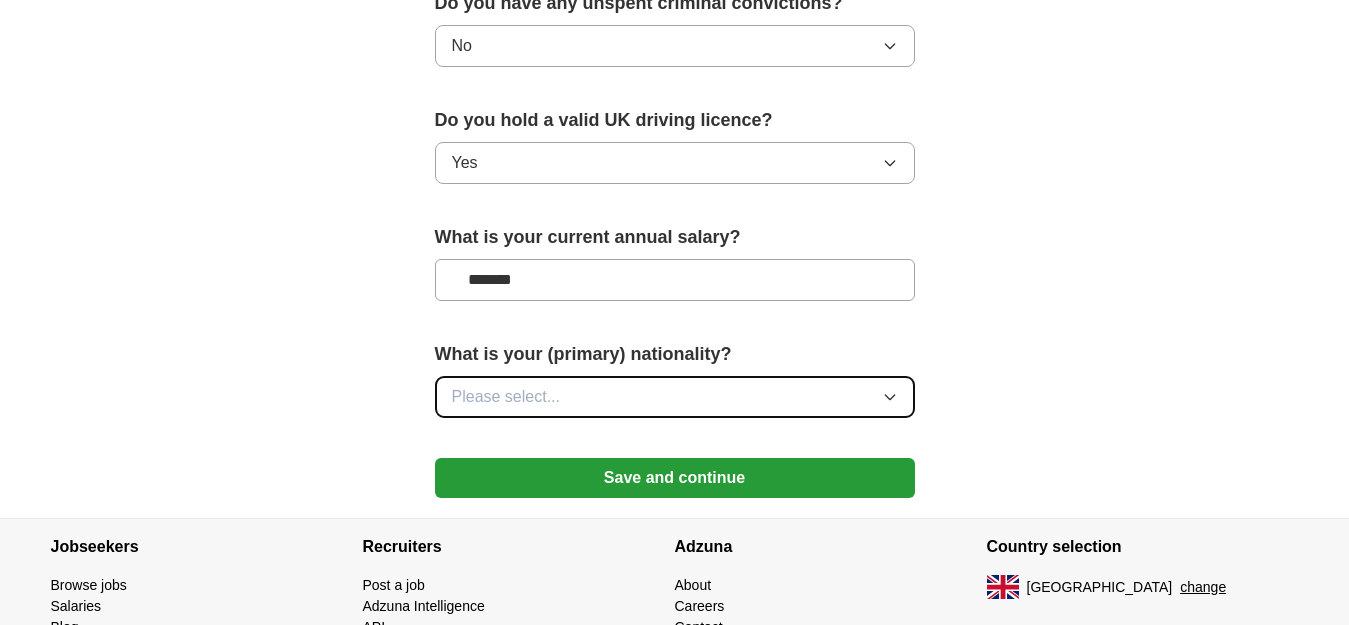 click on "Please select..." at bounding box center (675, 397) 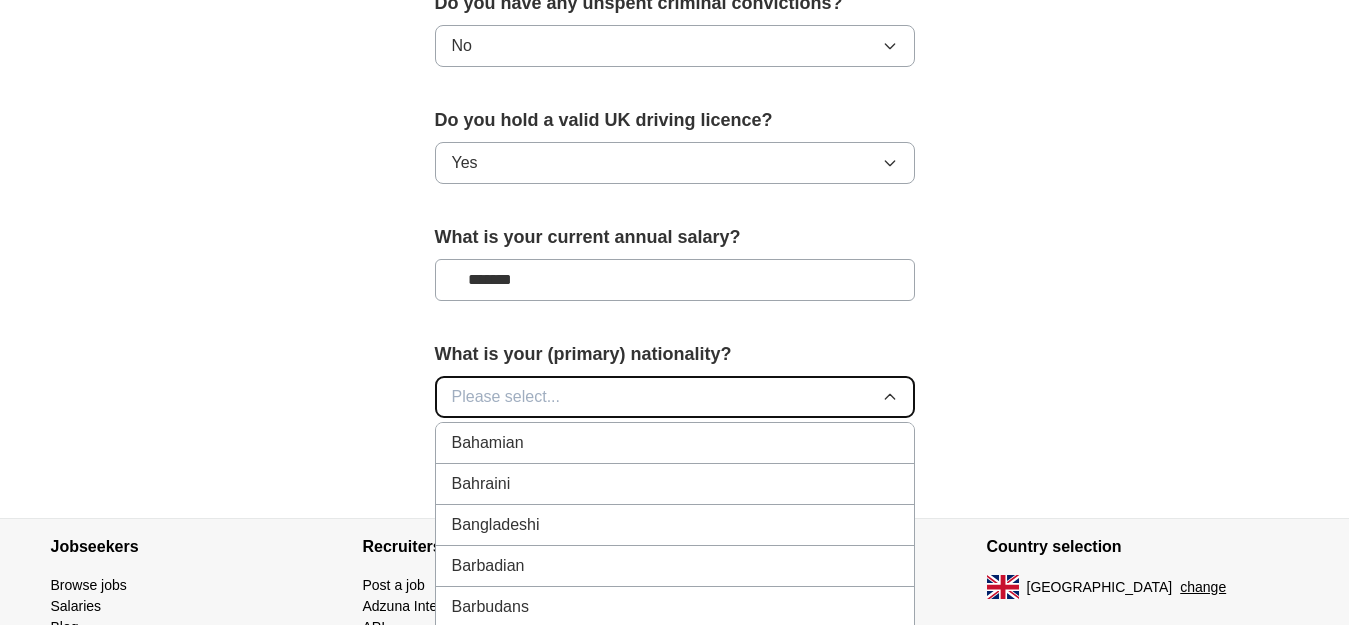 scroll, scrollTop: 0, scrollLeft: 0, axis: both 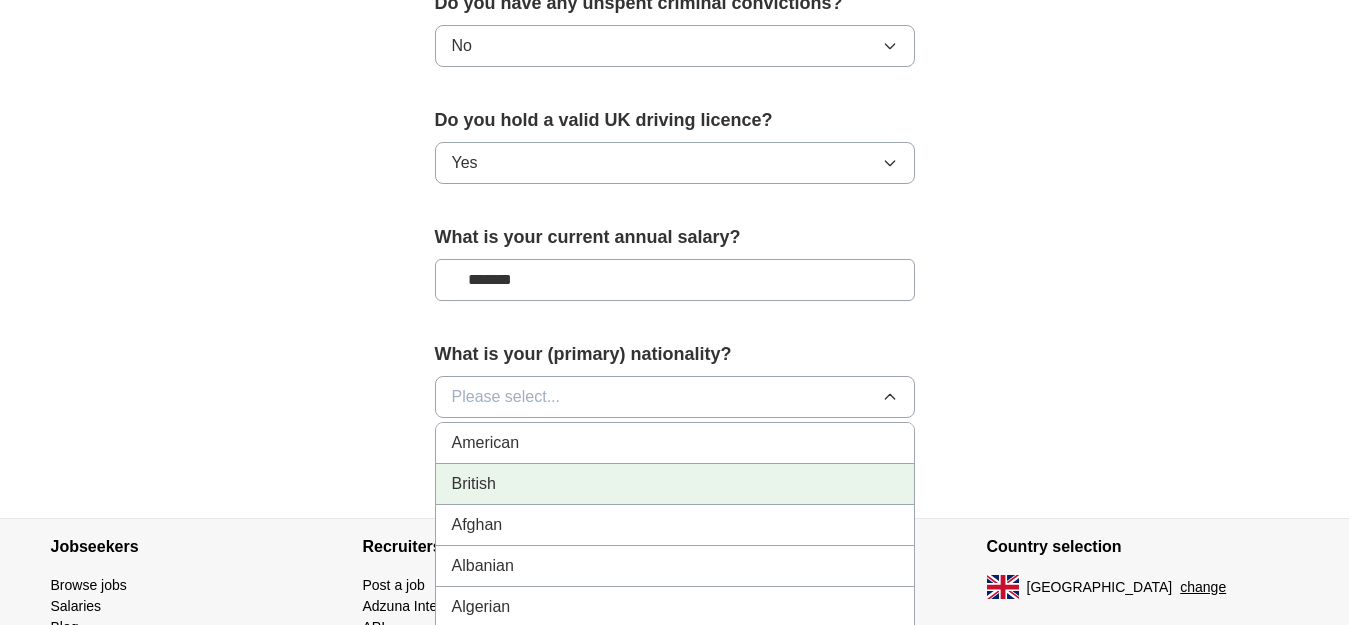 click on "British" at bounding box center (675, 484) 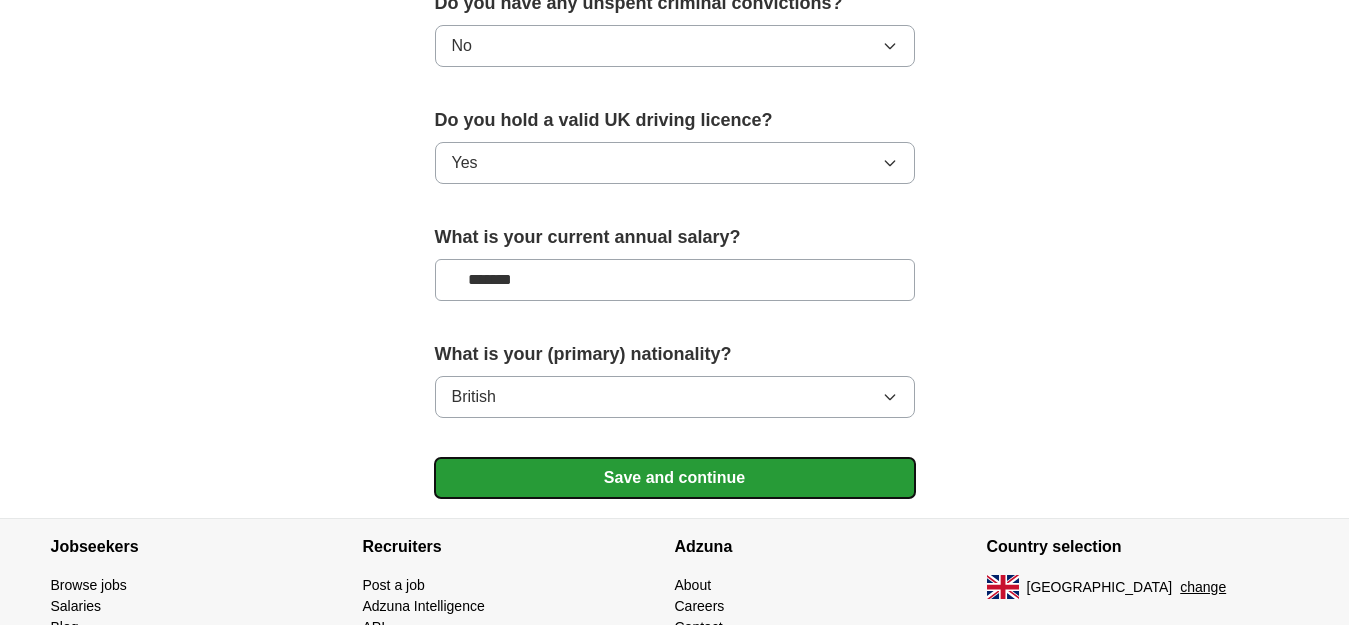 click on "Save and continue" at bounding box center [675, 478] 